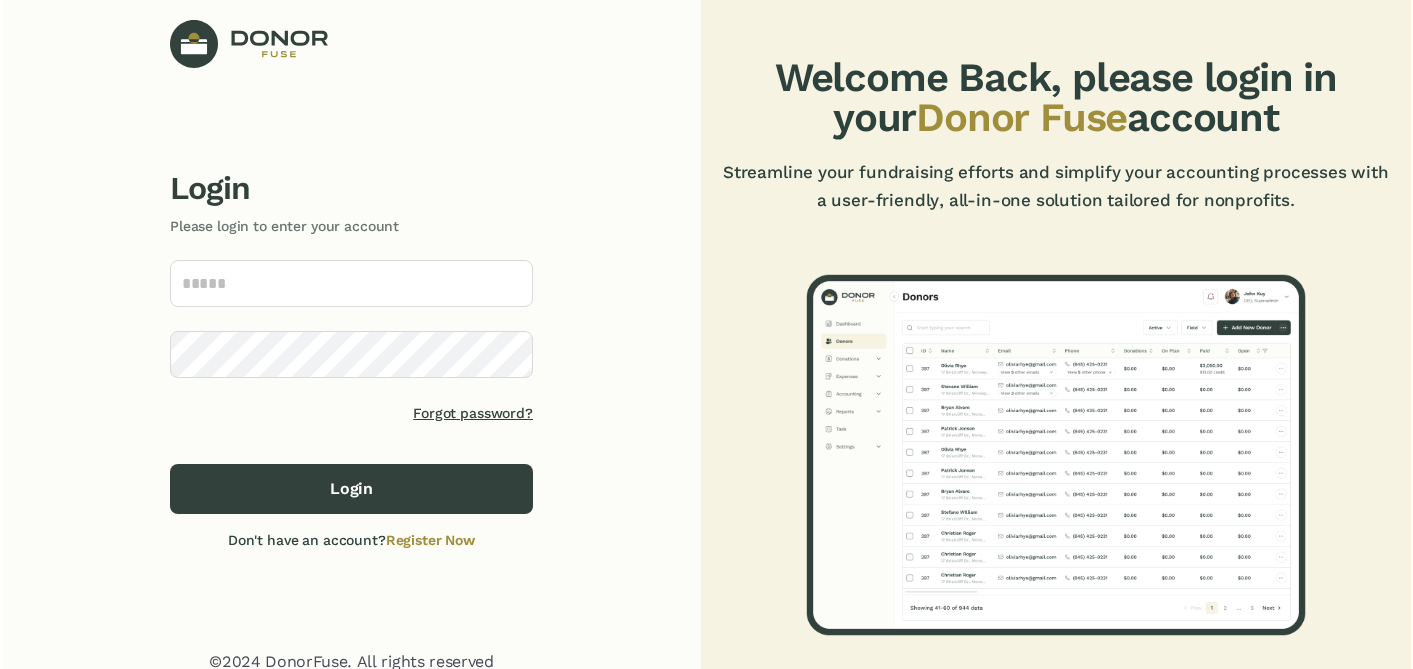 scroll, scrollTop: 0, scrollLeft: 0, axis: both 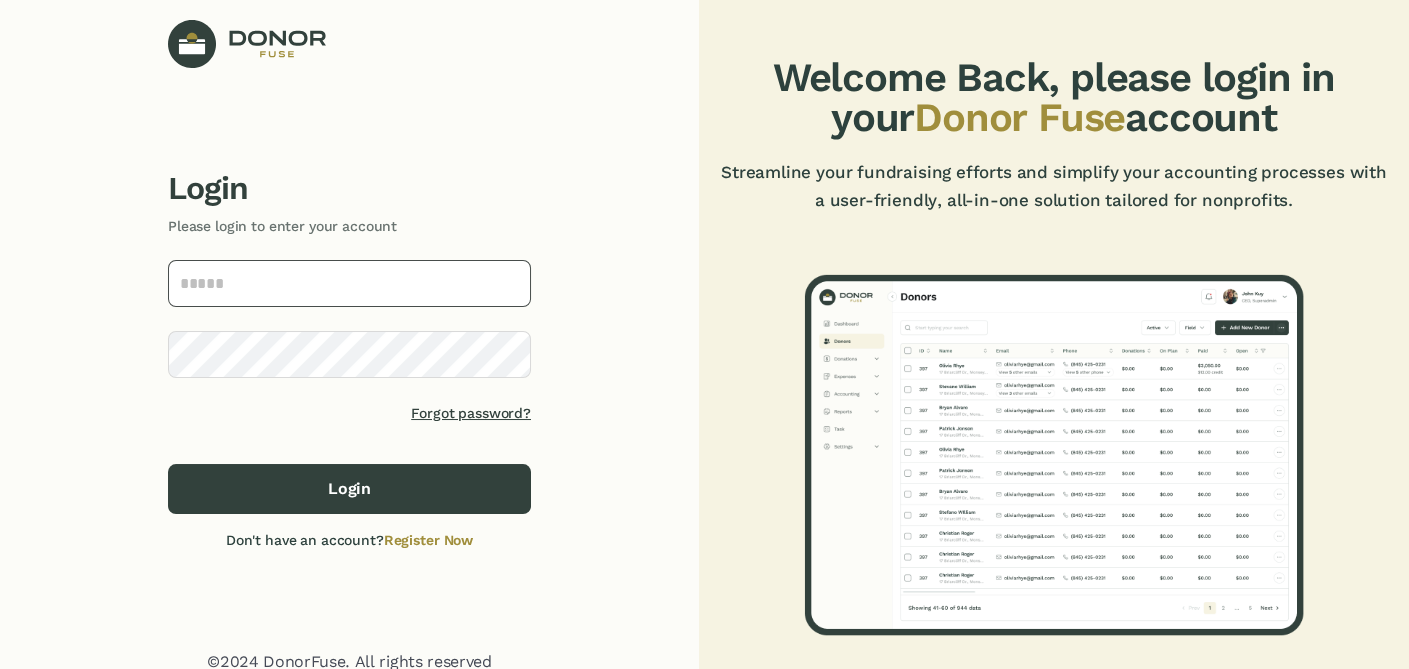 type on "**********" 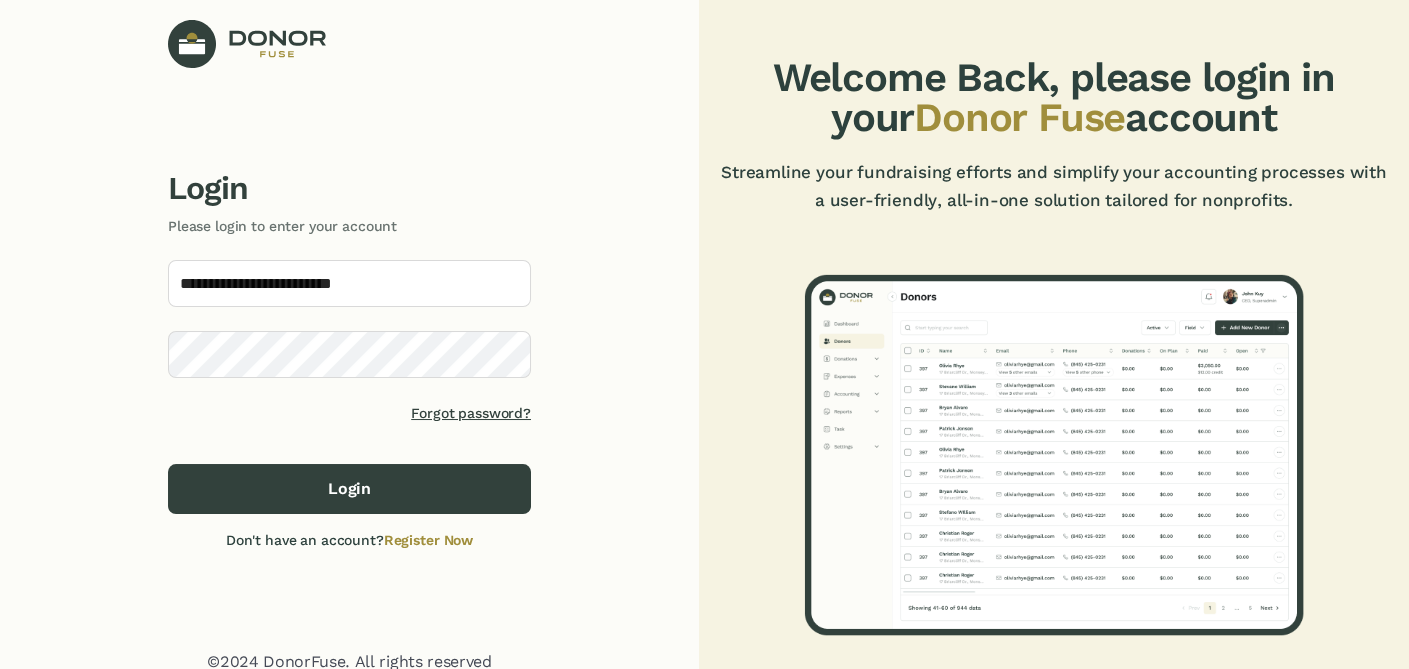 click on "Login" 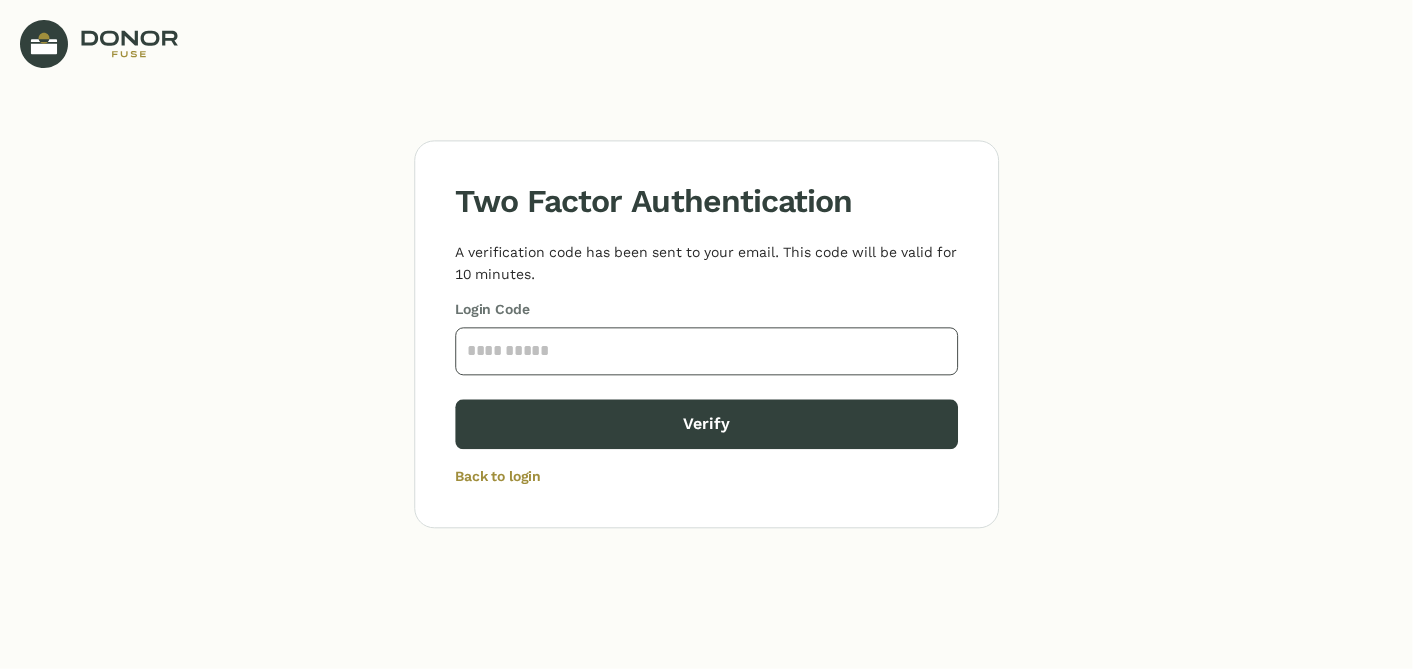 click 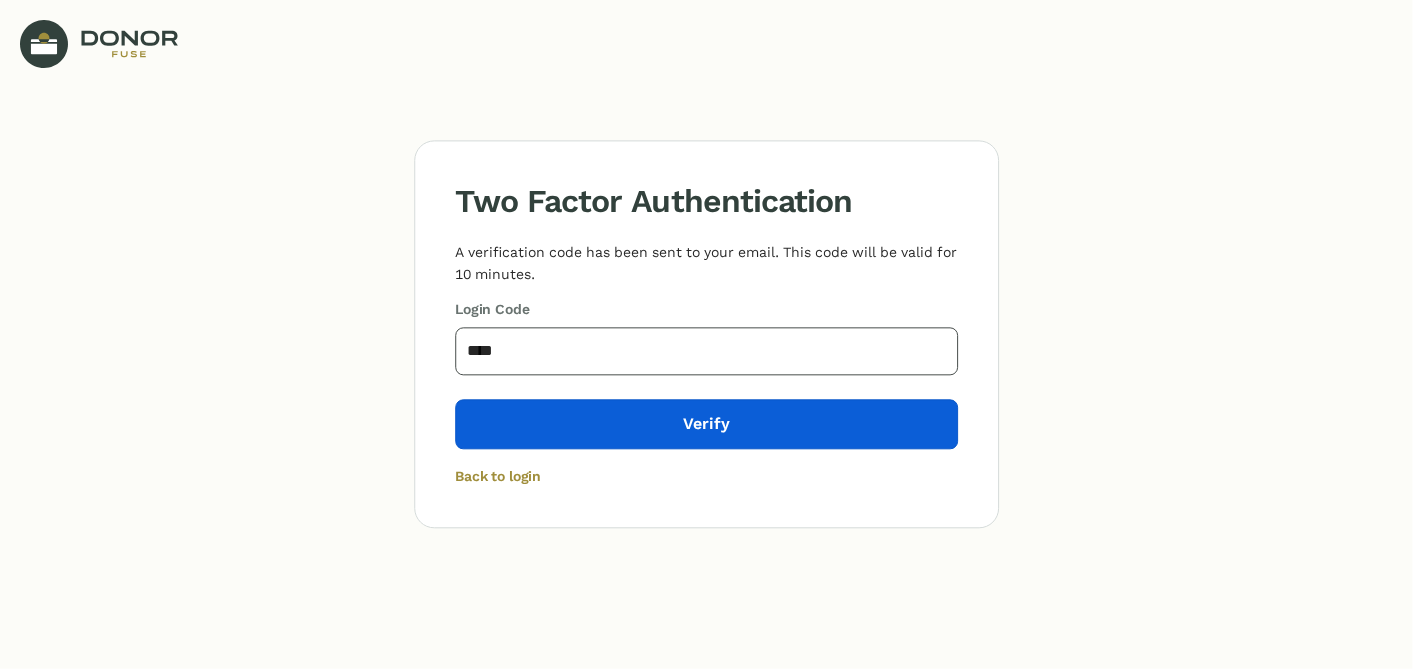 type on "****" 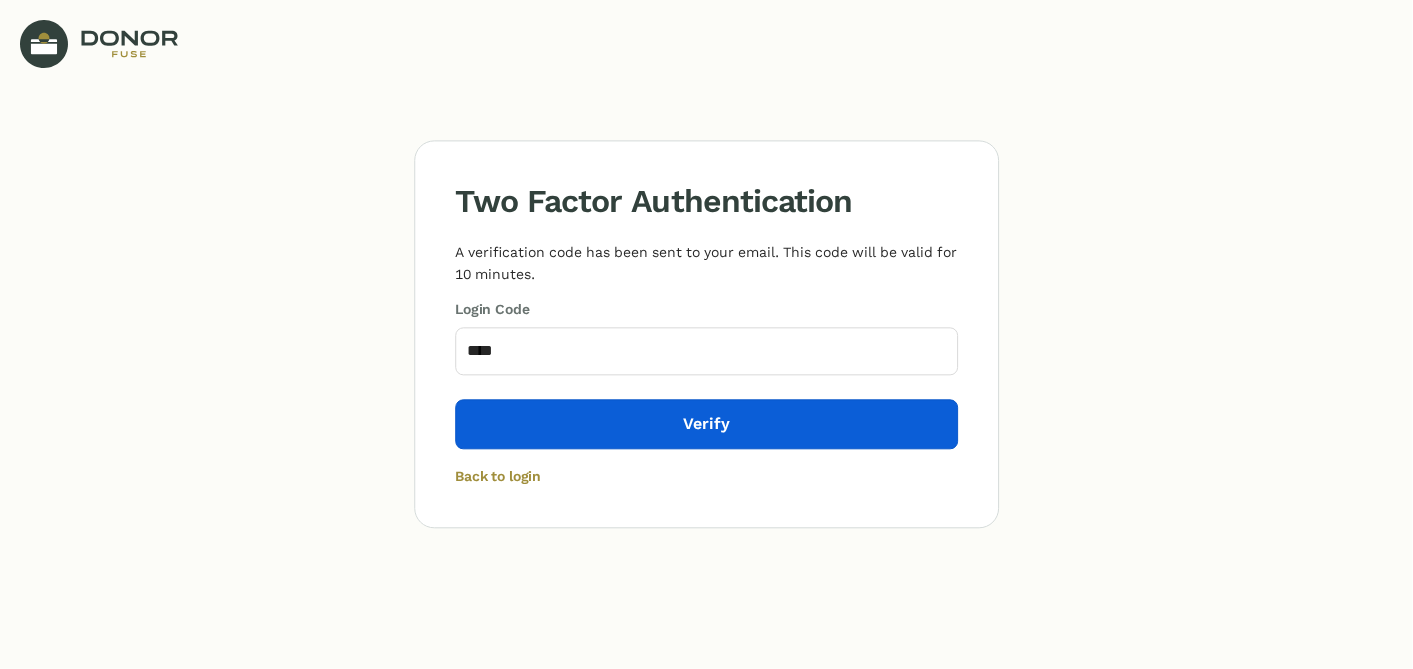 click on "Verify" 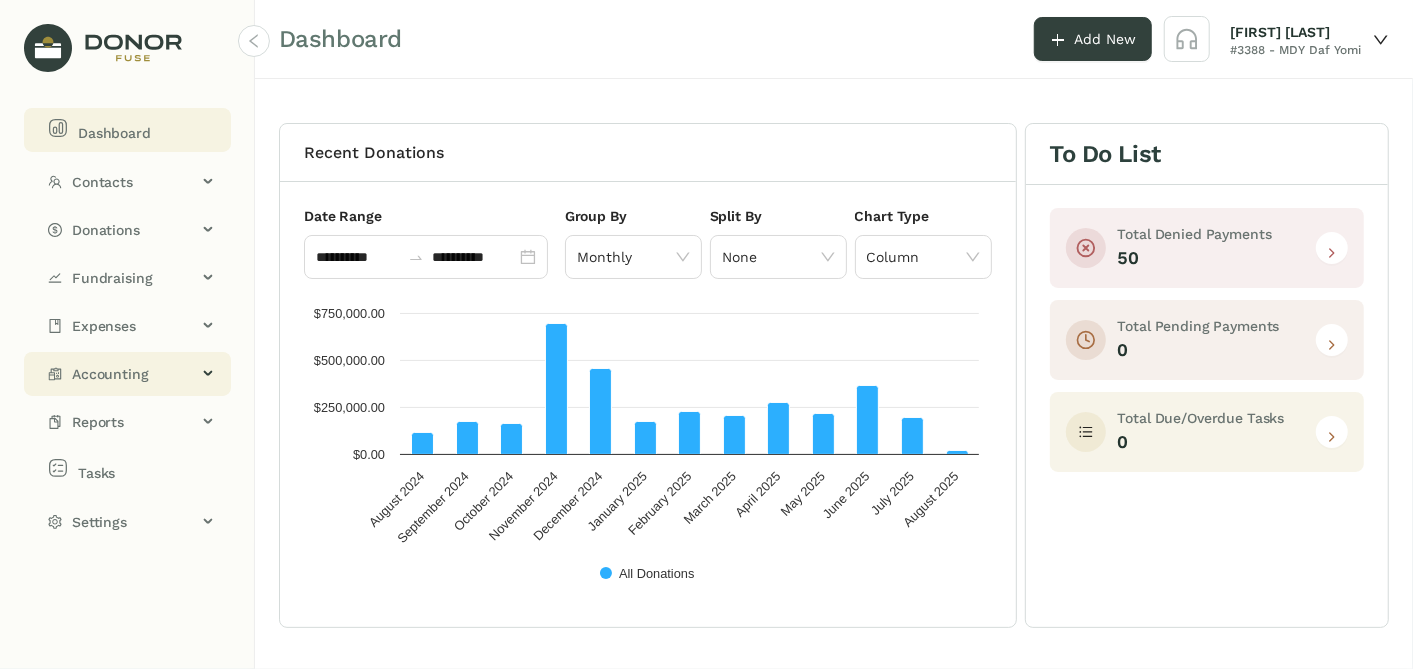 click on "Accounting" 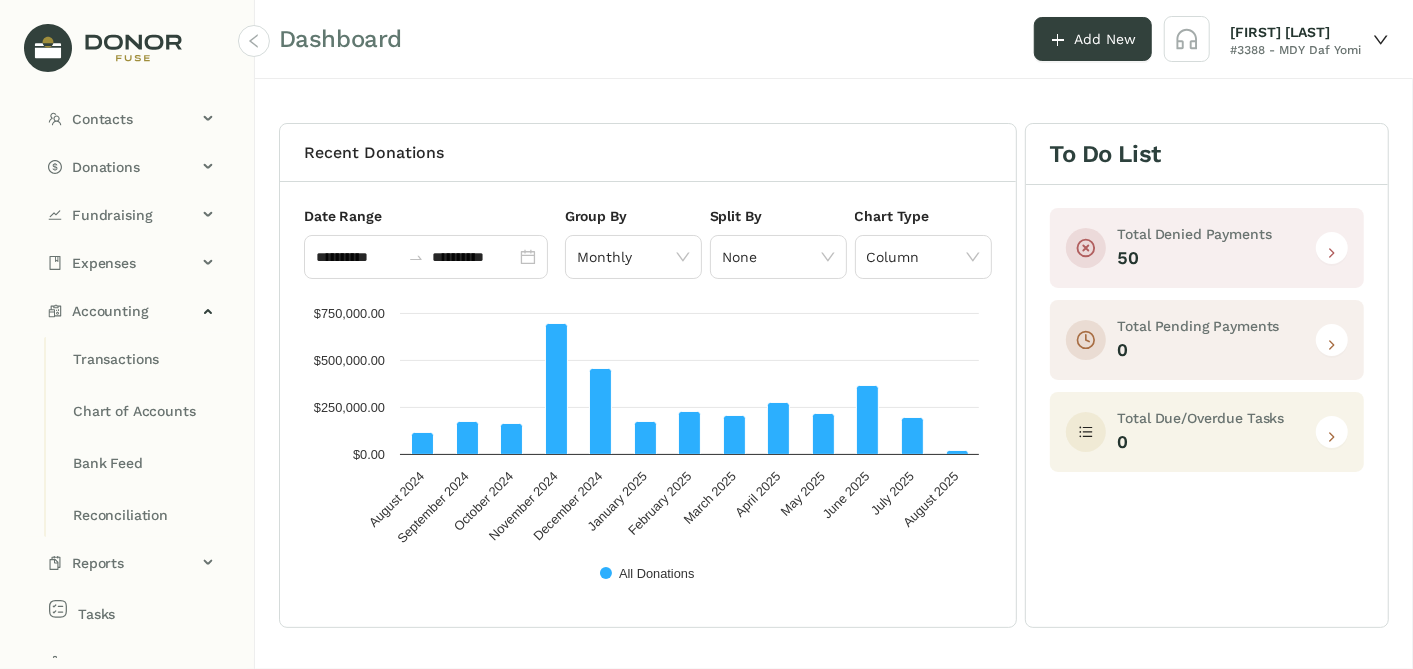 scroll, scrollTop: 89, scrollLeft: 0, axis: vertical 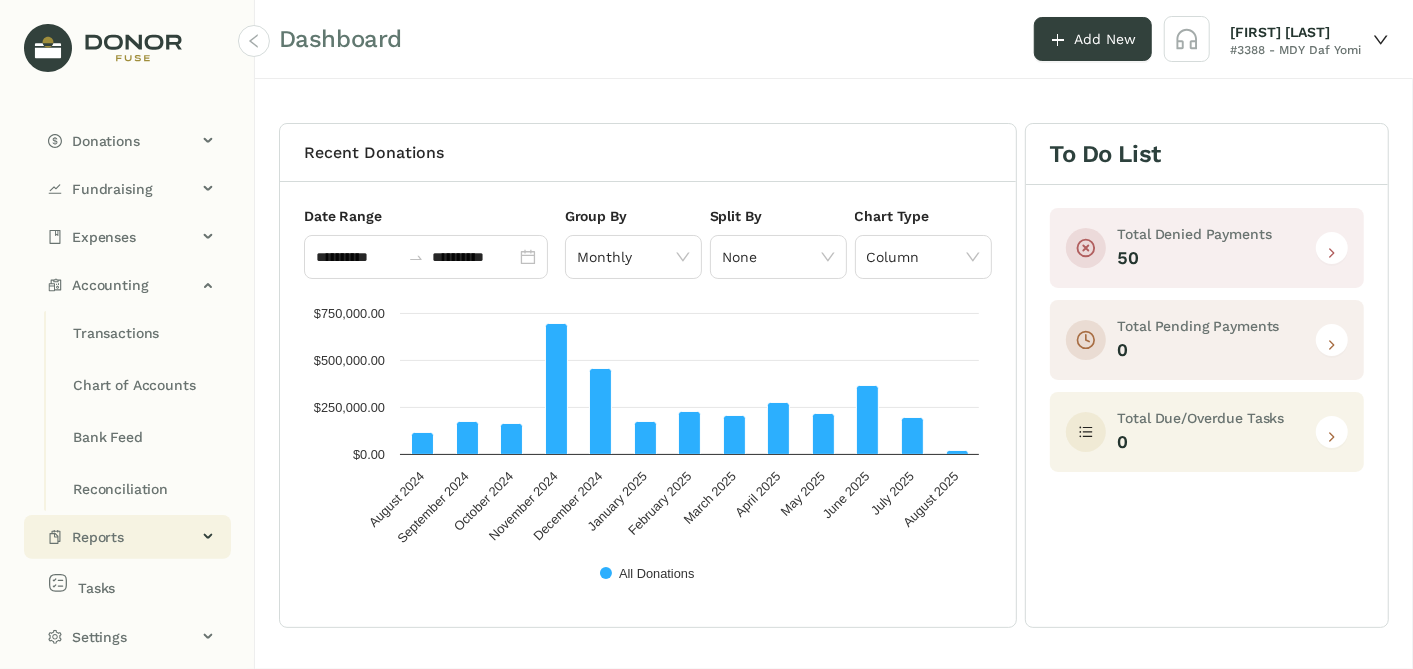 click on "Reports" 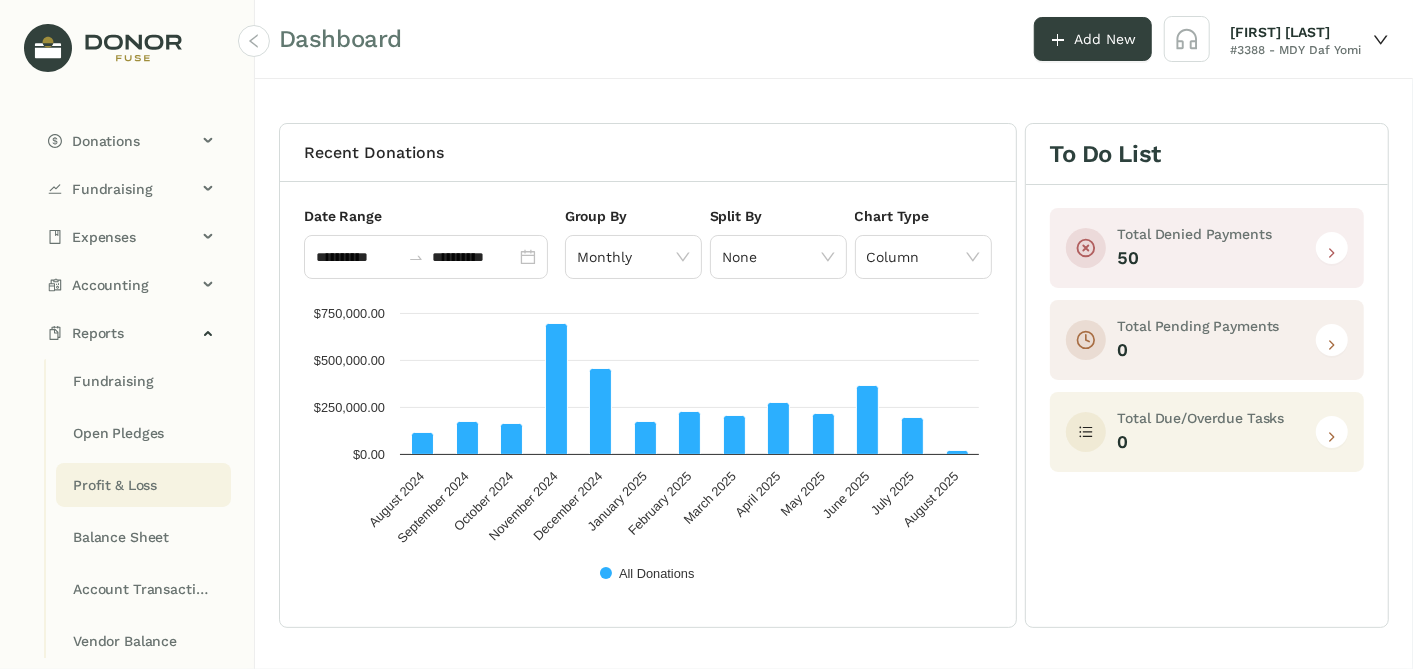 click on "Profit & Loss" 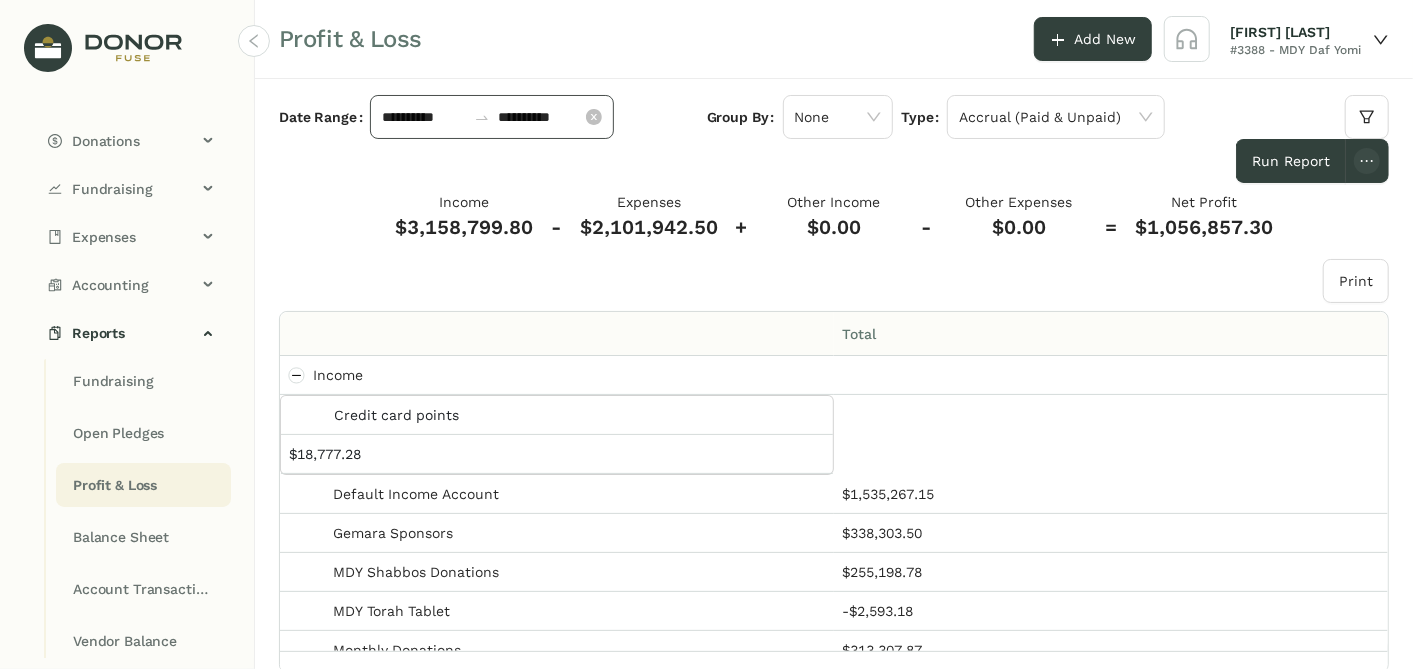 click on "**********" 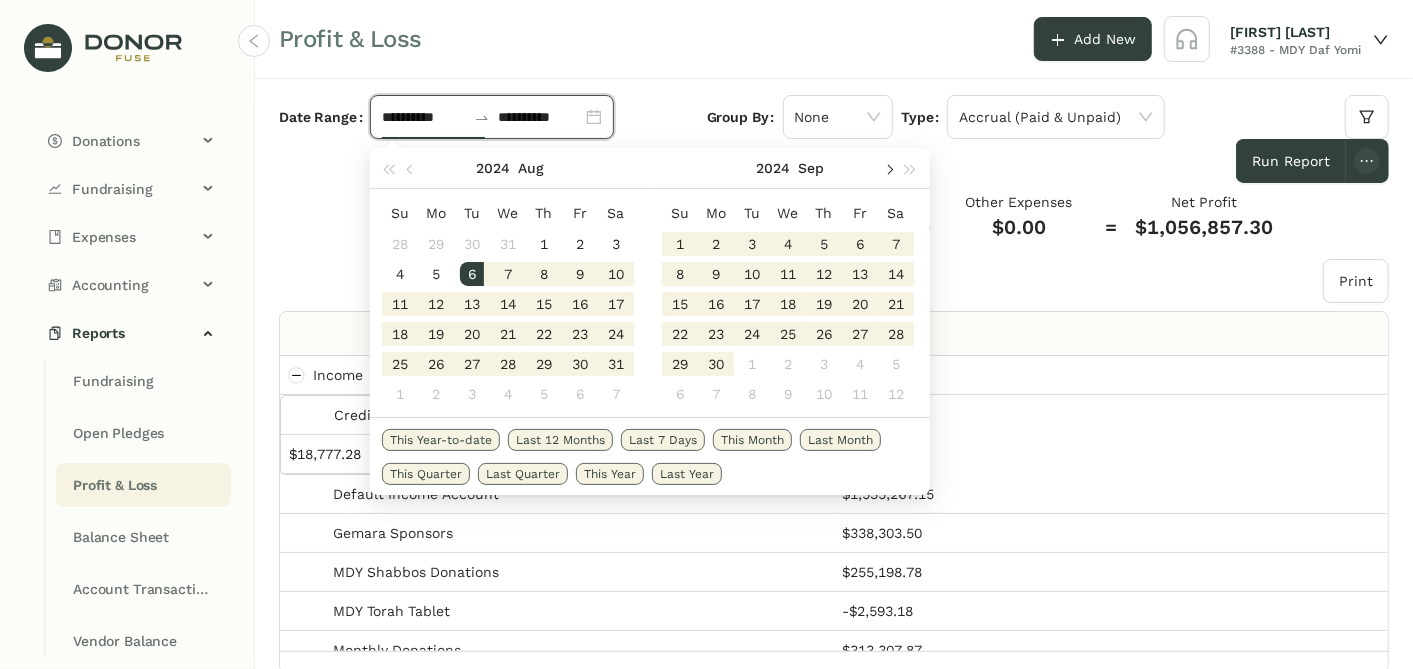 click at bounding box center [888, 169] 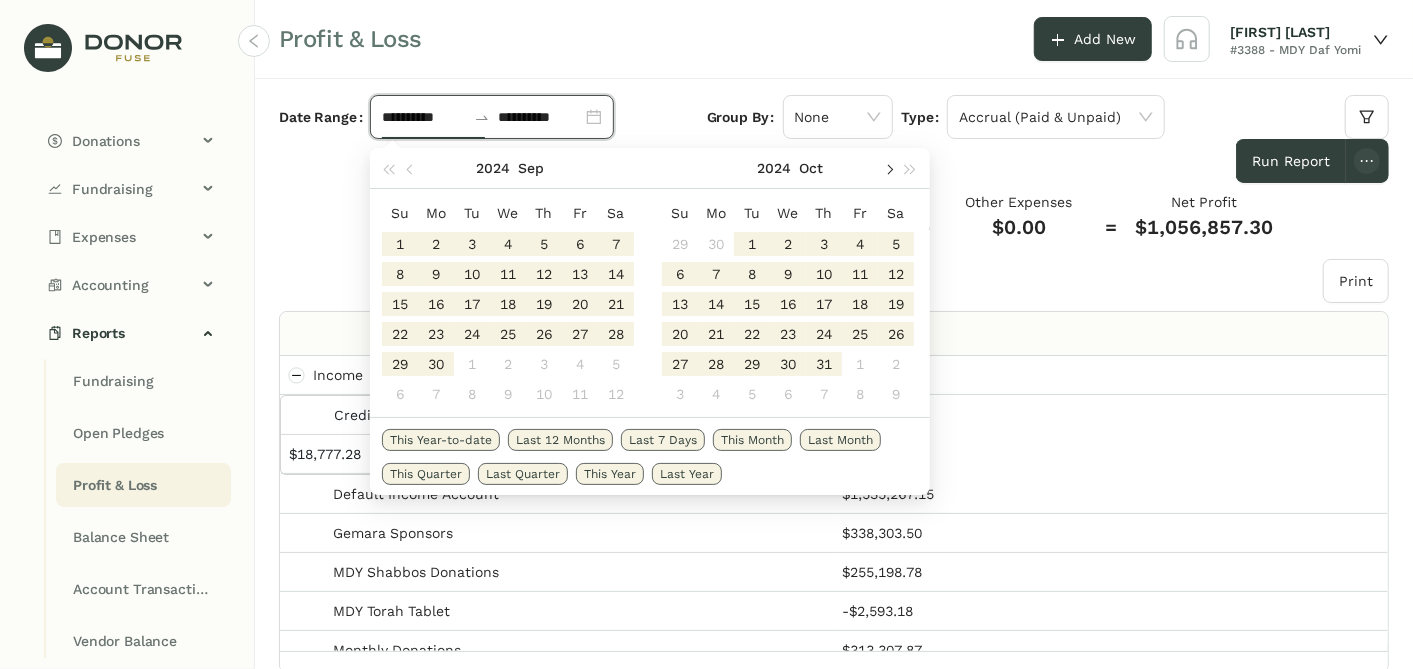 click at bounding box center (888, 169) 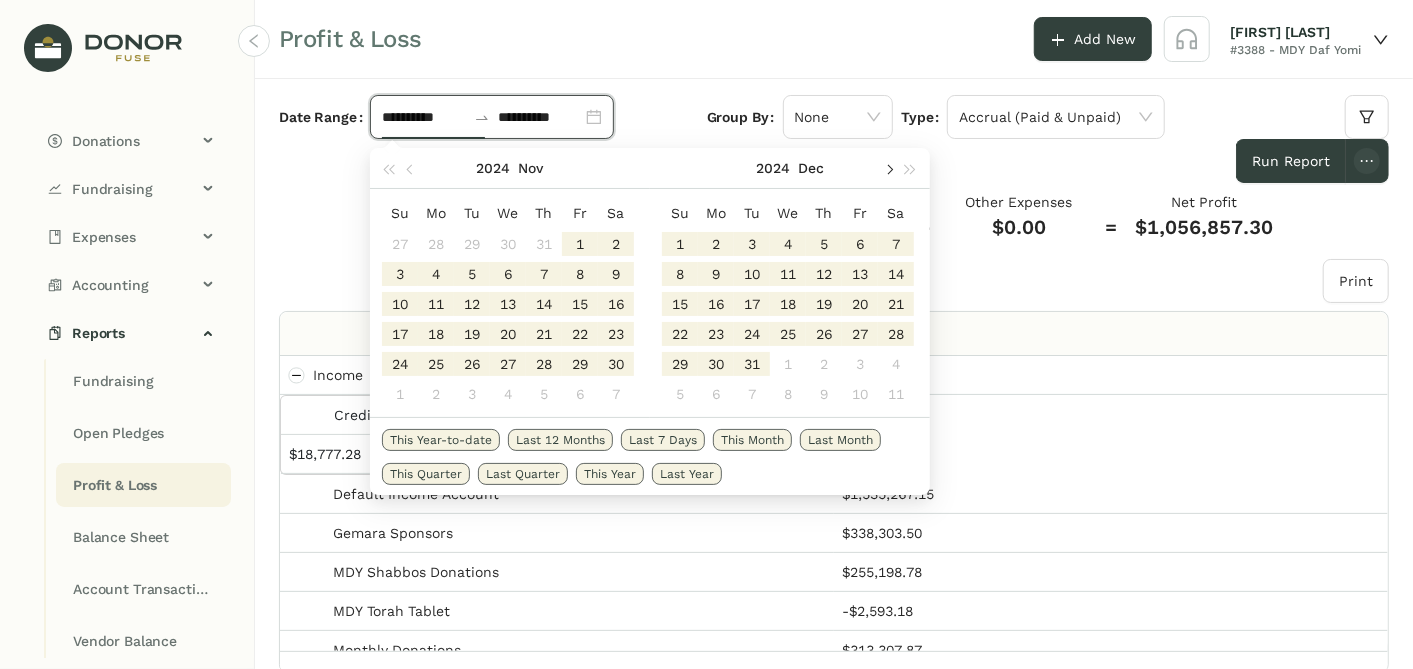 click at bounding box center [888, 169] 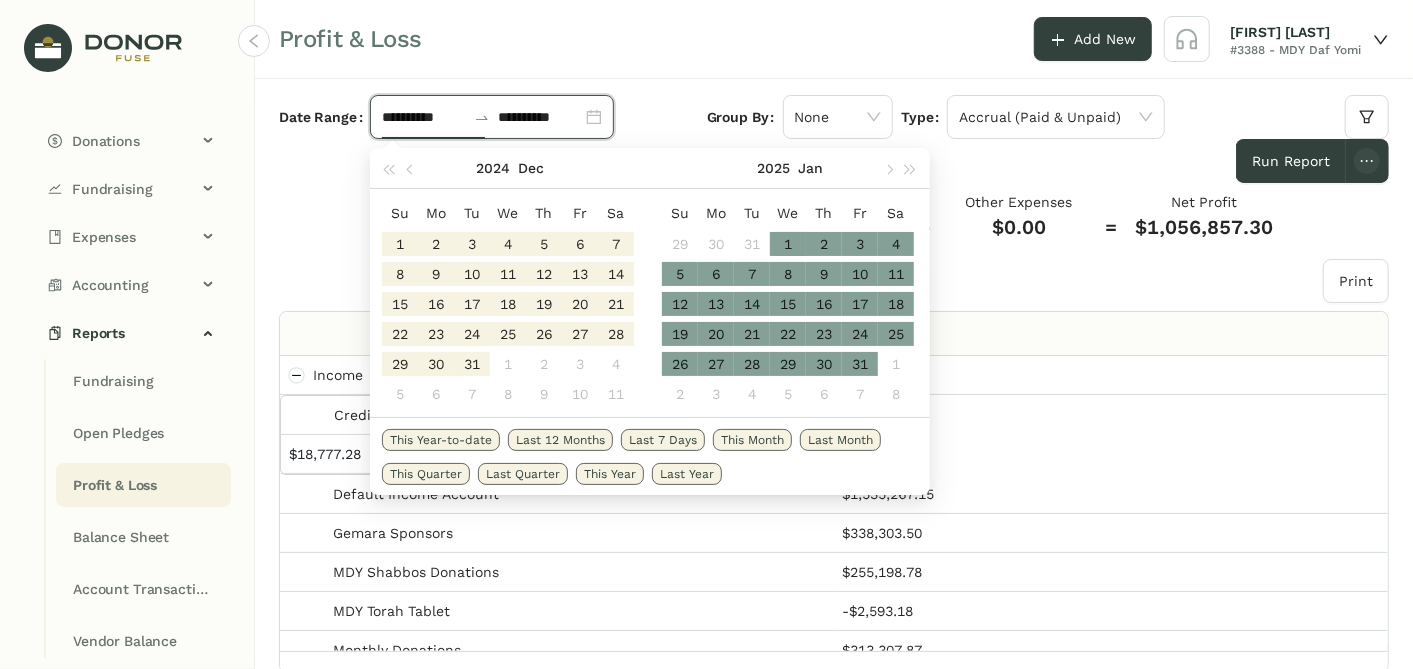 click on "1" at bounding box center [788, 244] 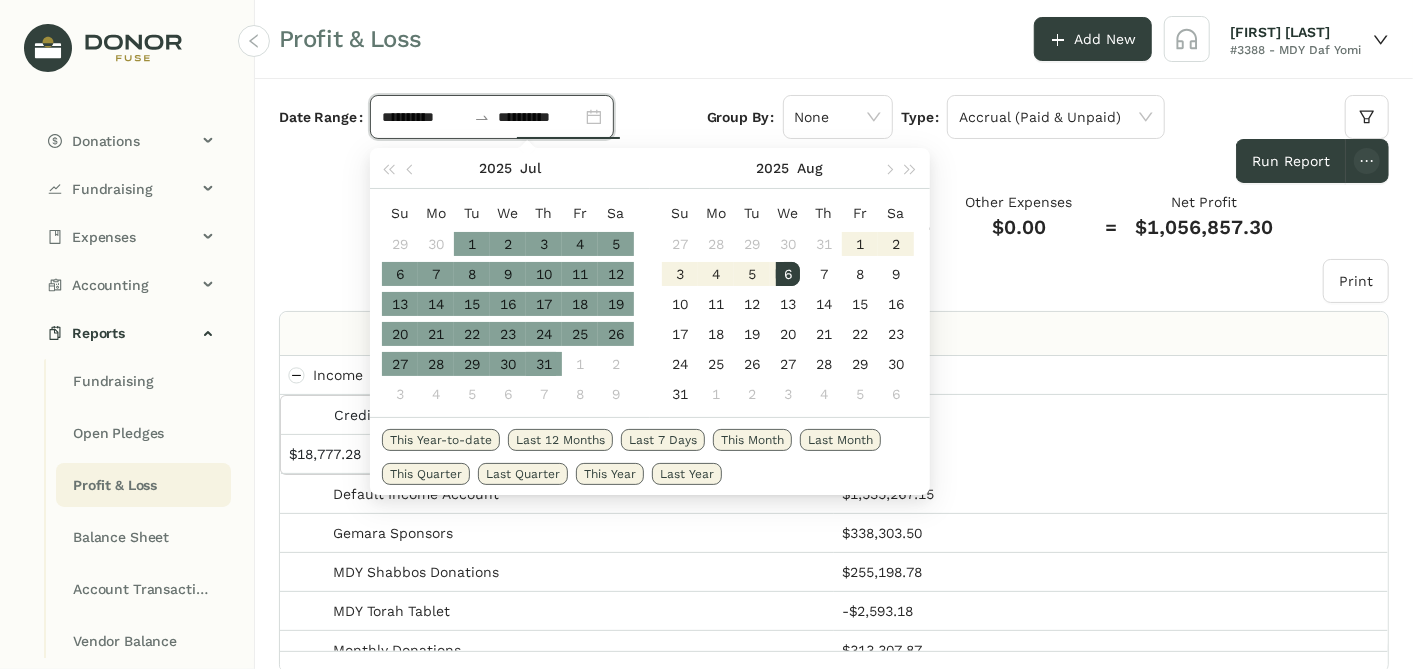 click on "31" at bounding box center [544, 364] 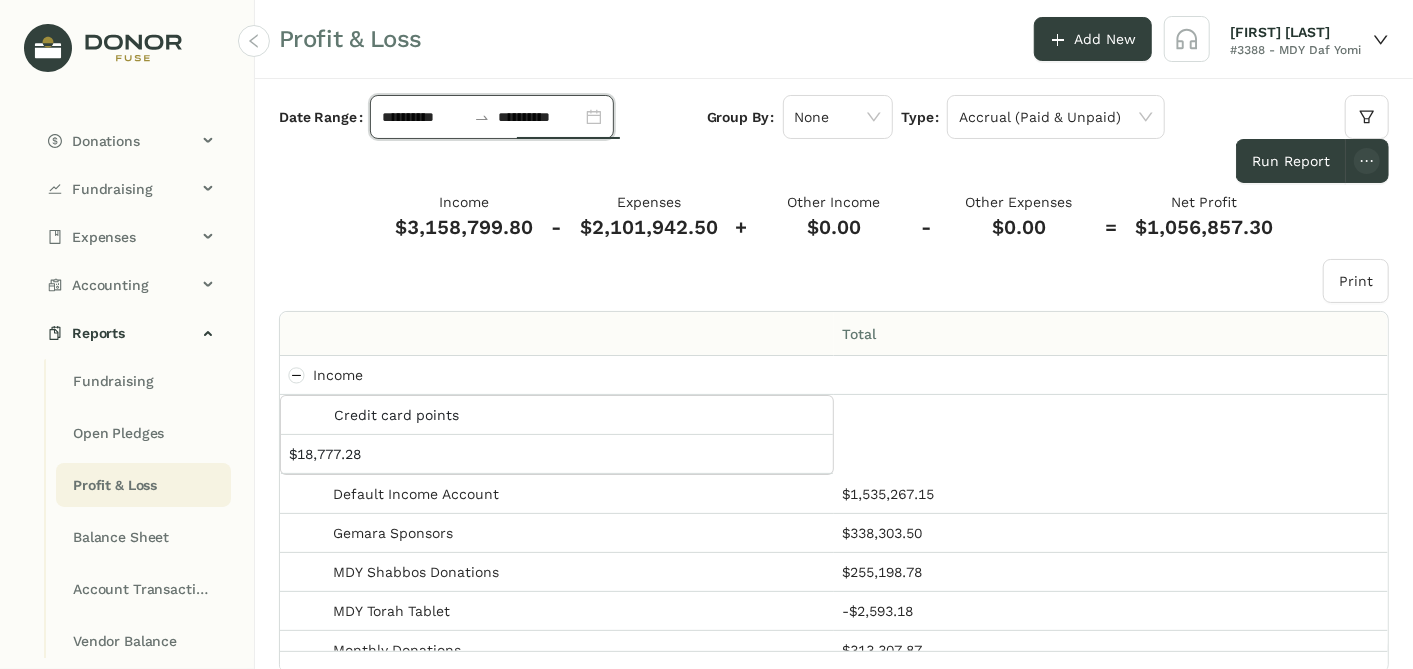 type on "**********" 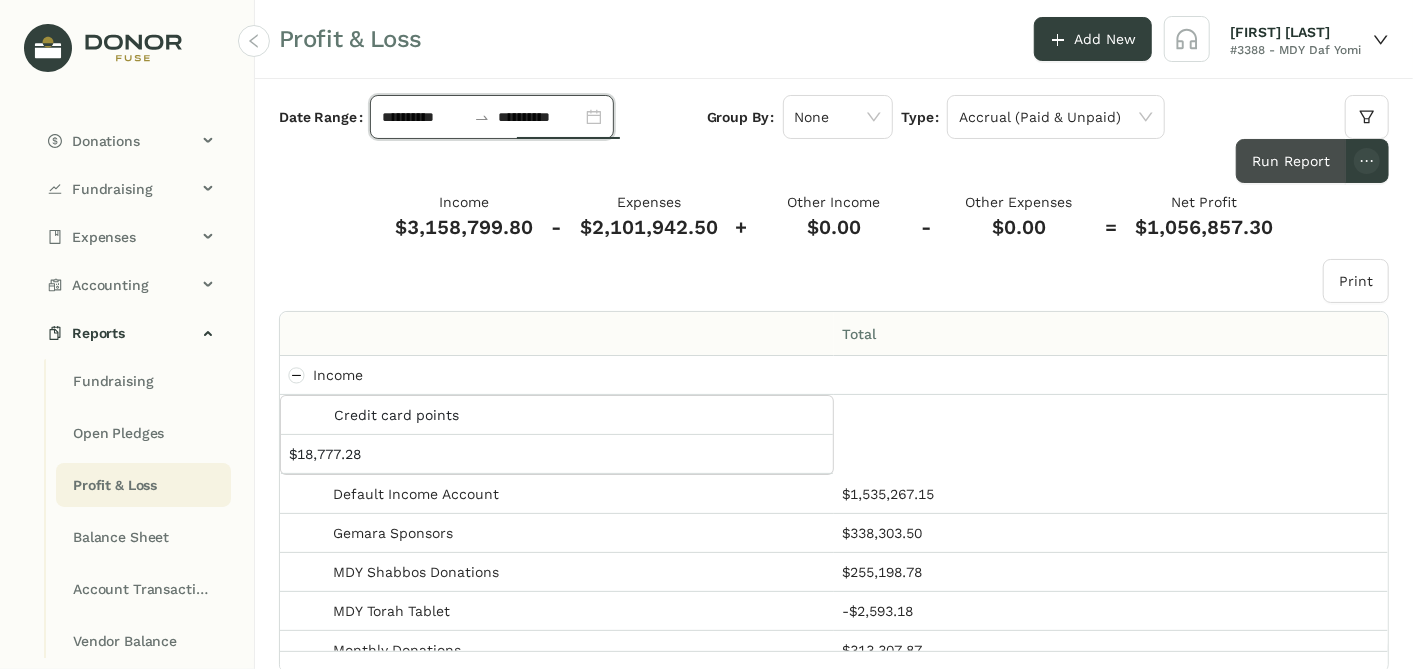 click on "Run Report" 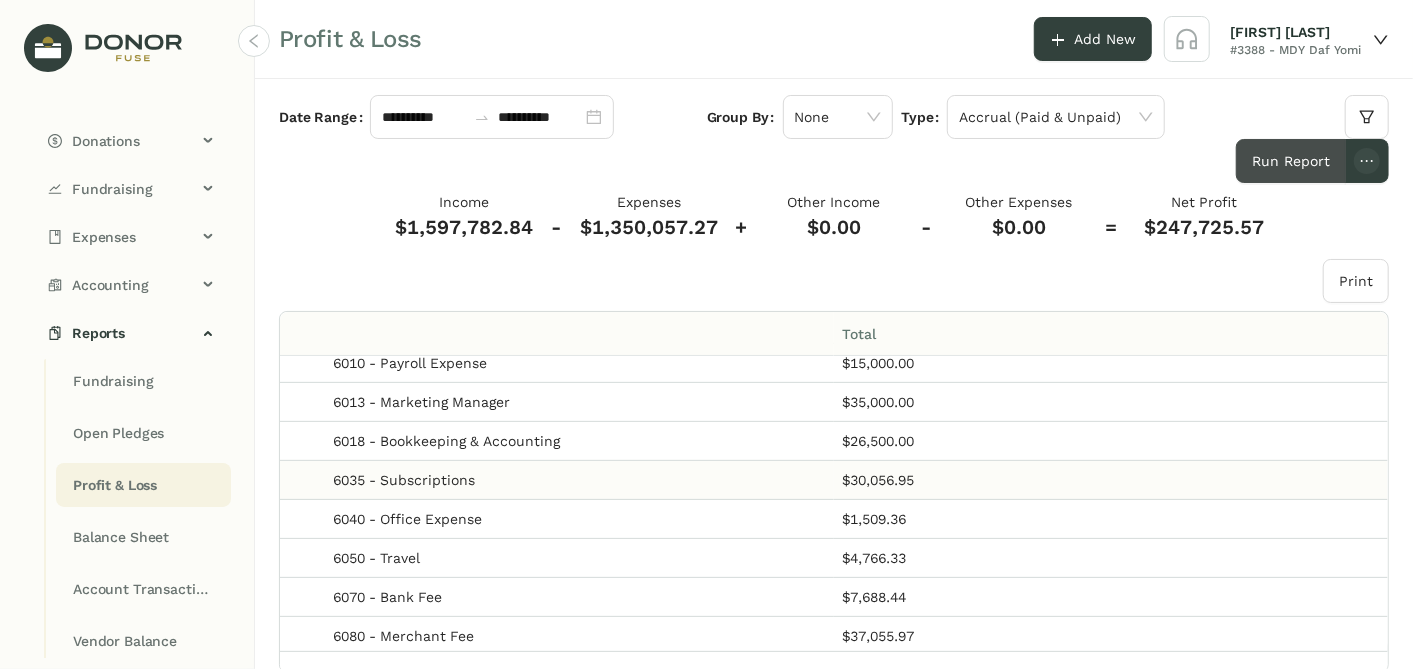 scroll, scrollTop: 555, scrollLeft: 0, axis: vertical 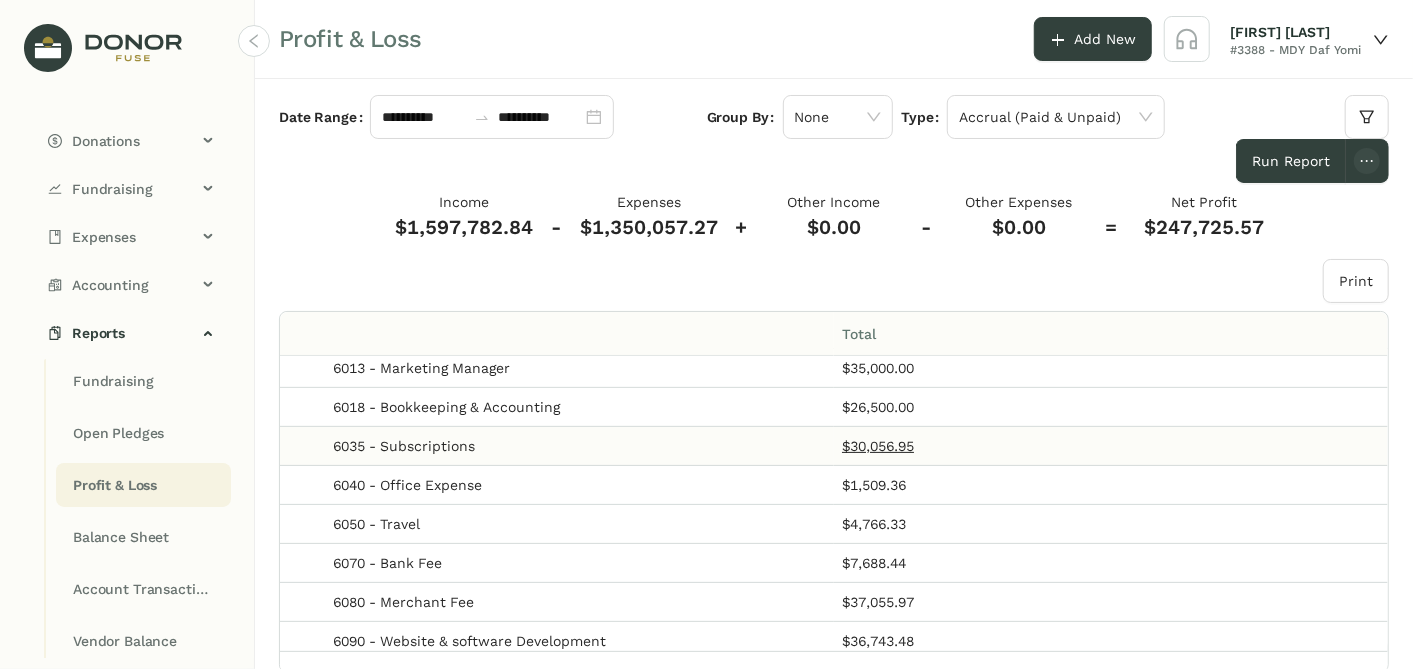 click on "$30,056.95" at bounding box center [878, 446] 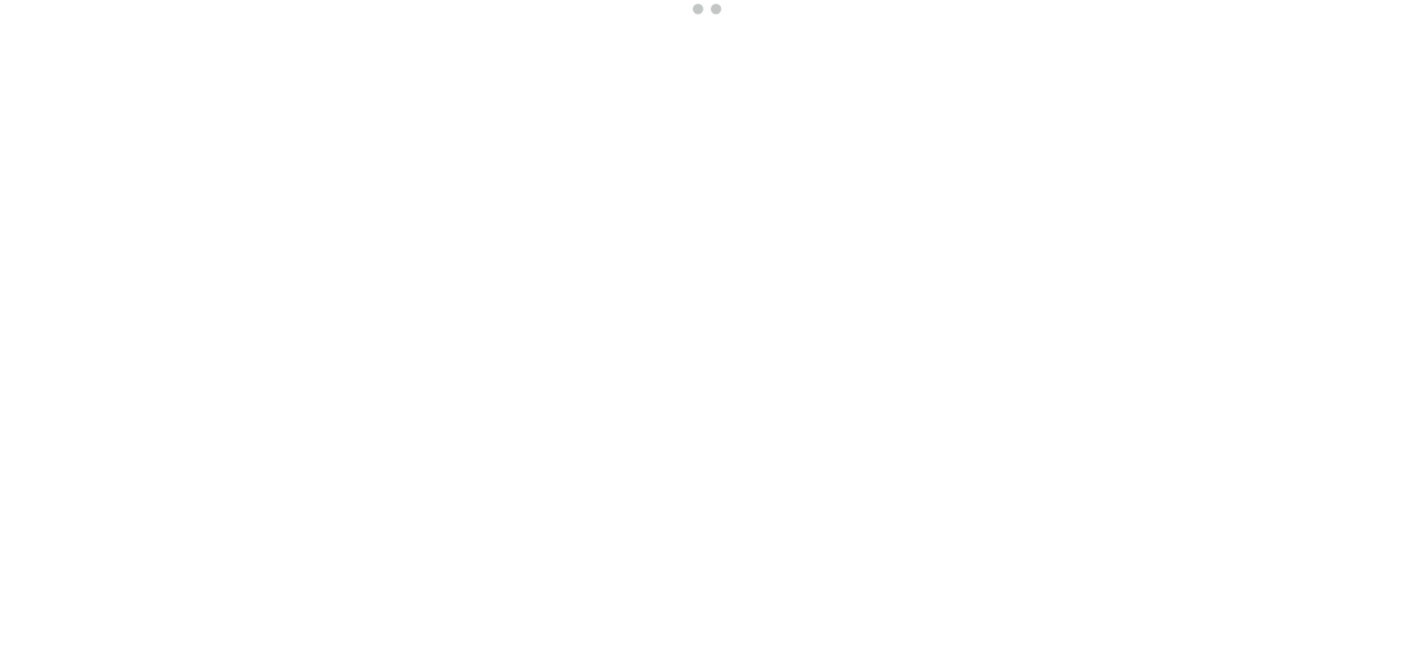 scroll, scrollTop: 0, scrollLeft: 0, axis: both 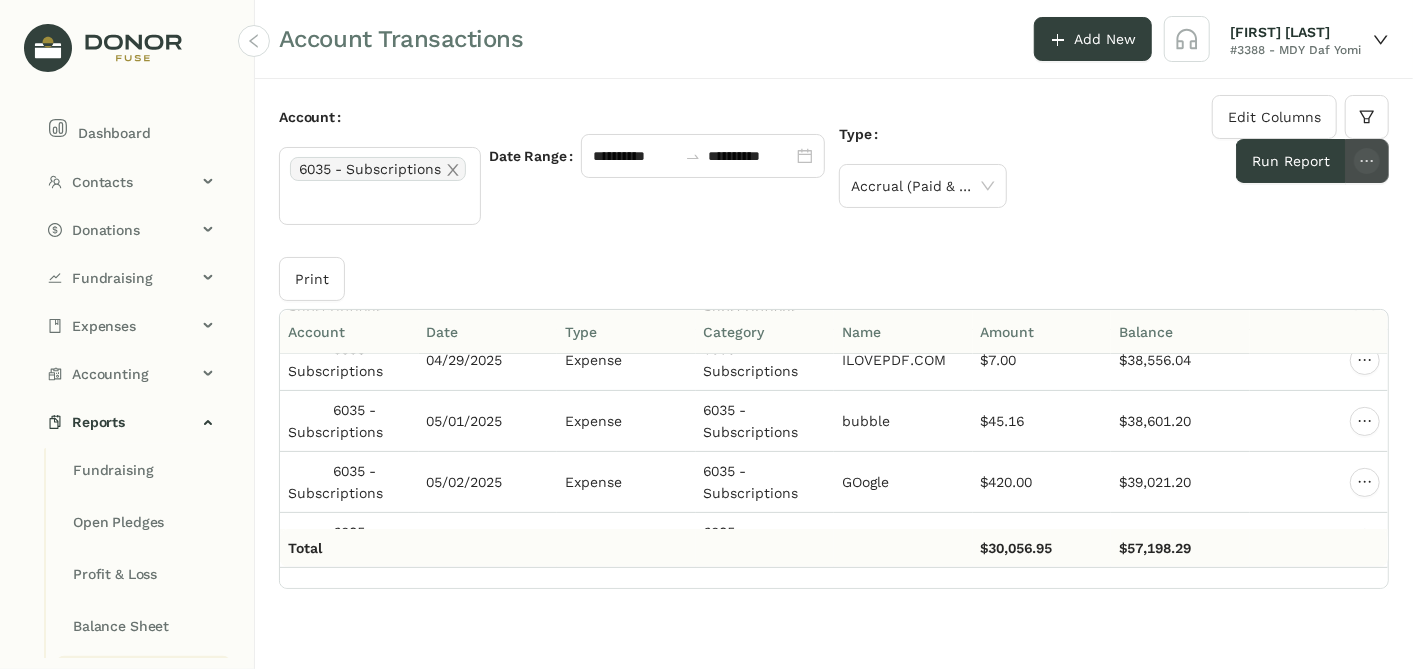 click 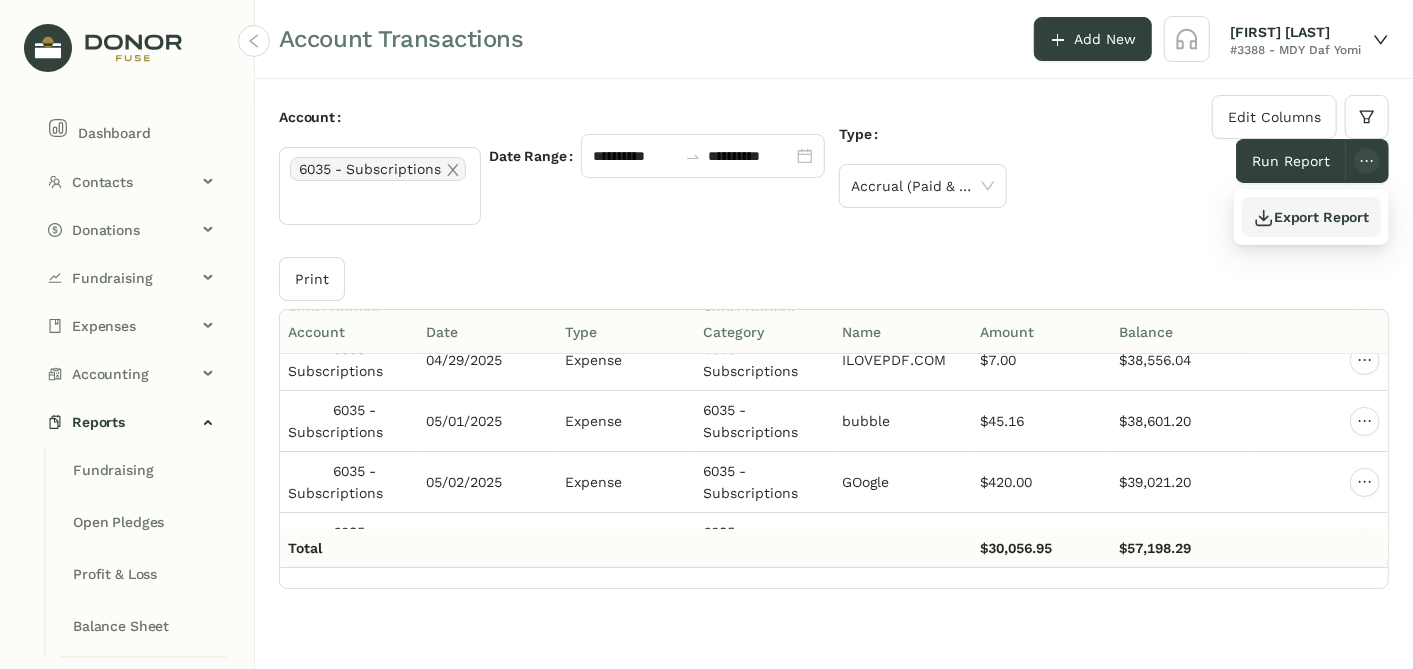 click on "Export Report" at bounding box center [1311, 217] 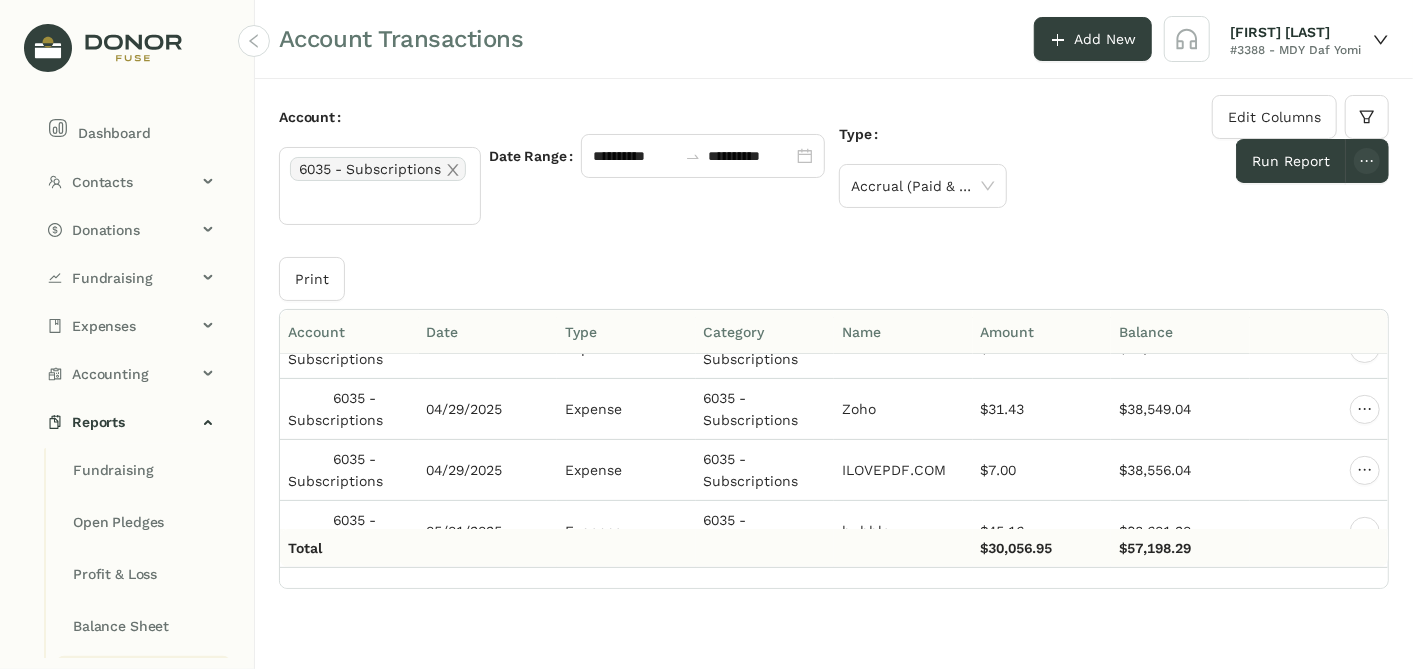 scroll, scrollTop: 7111, scrollLeft: 0, axis: vertical 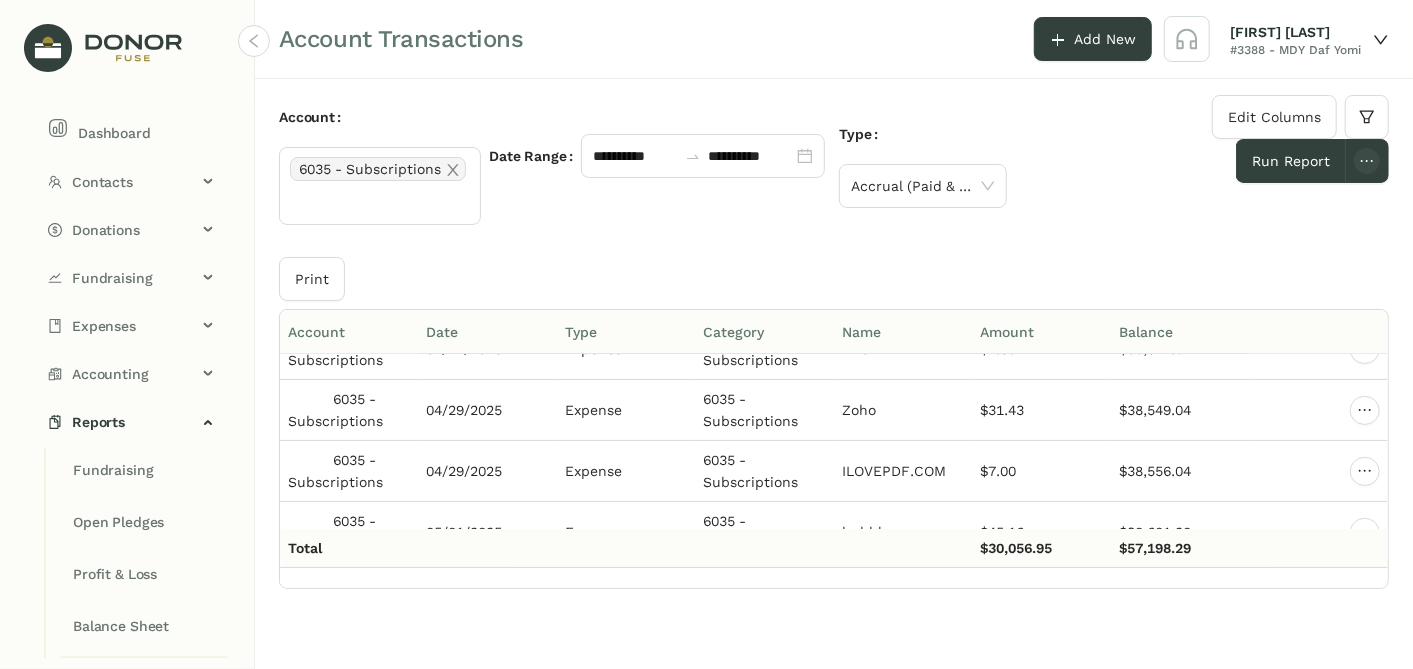 click on "**********" 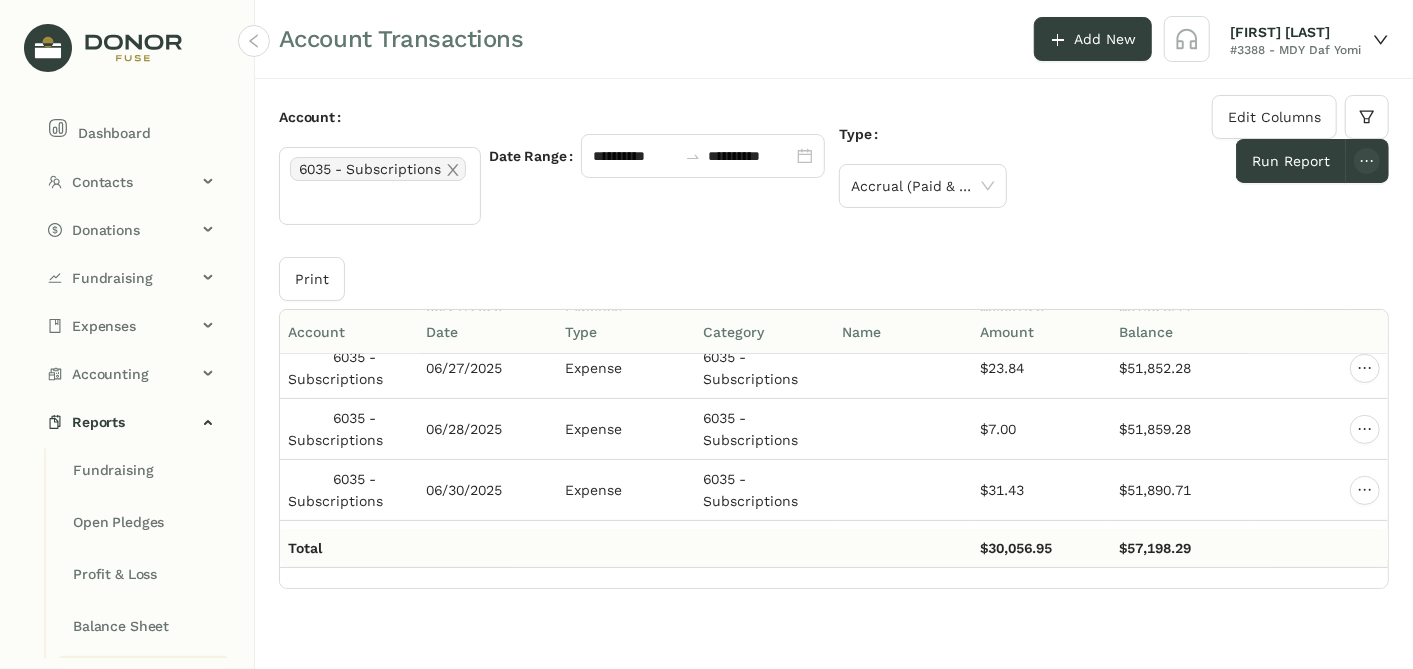 scroll, scrollTop: 11503, scrollLeft: 0, axis: vertical 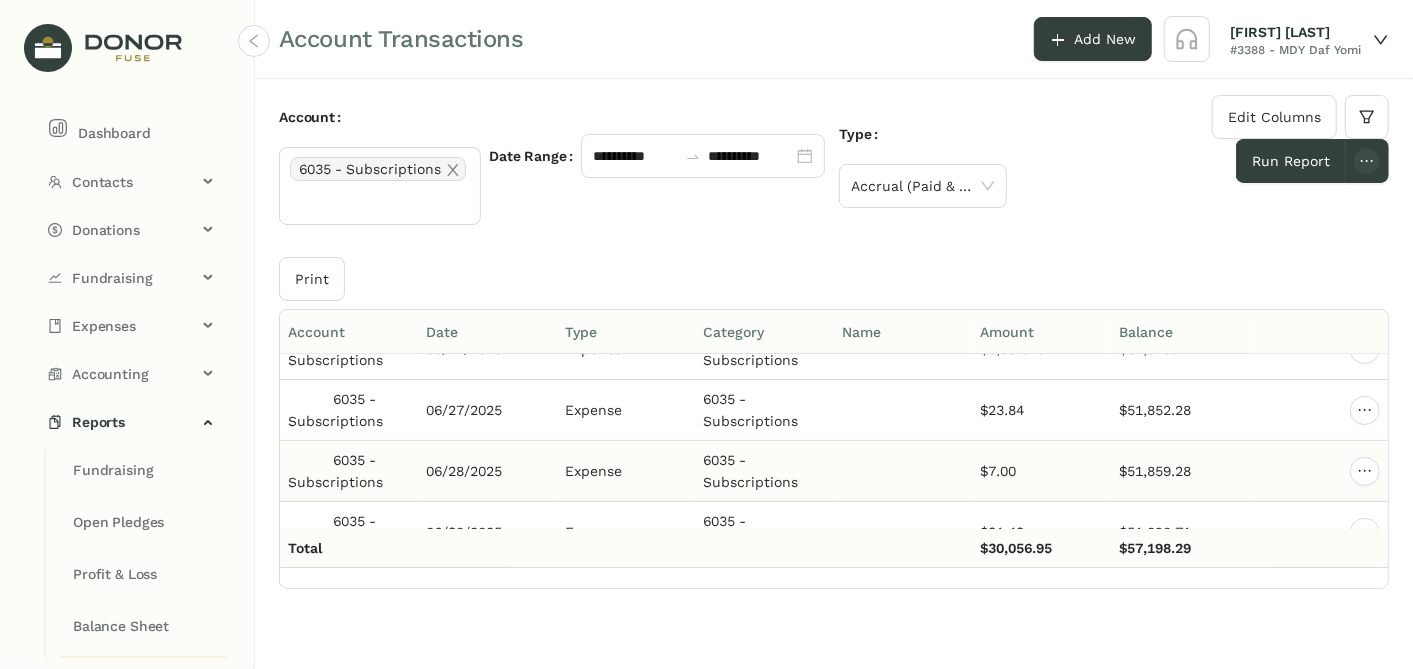 click on "06/28/2025" at bounding box center [488, 471] 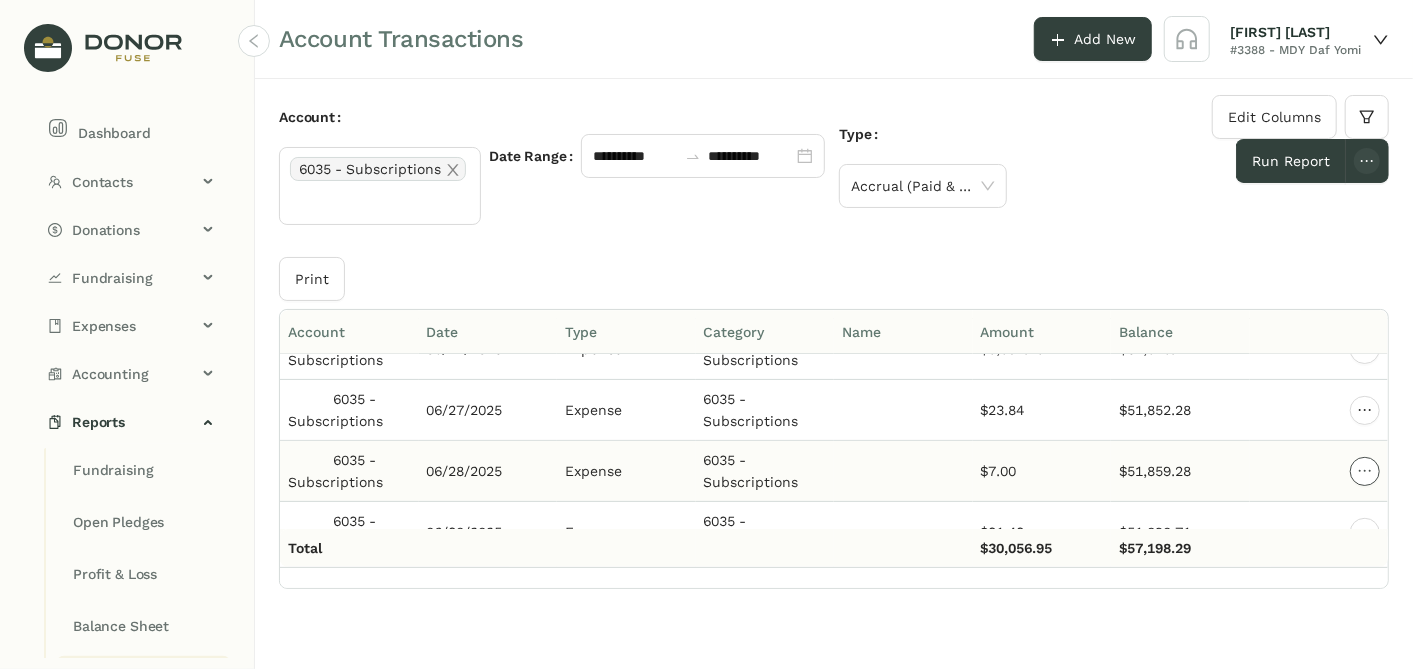 drag, startPoint x: 1346, startPoint y: 414, endPoint x: 1359, endPoint y: 419, distance: 13.928389 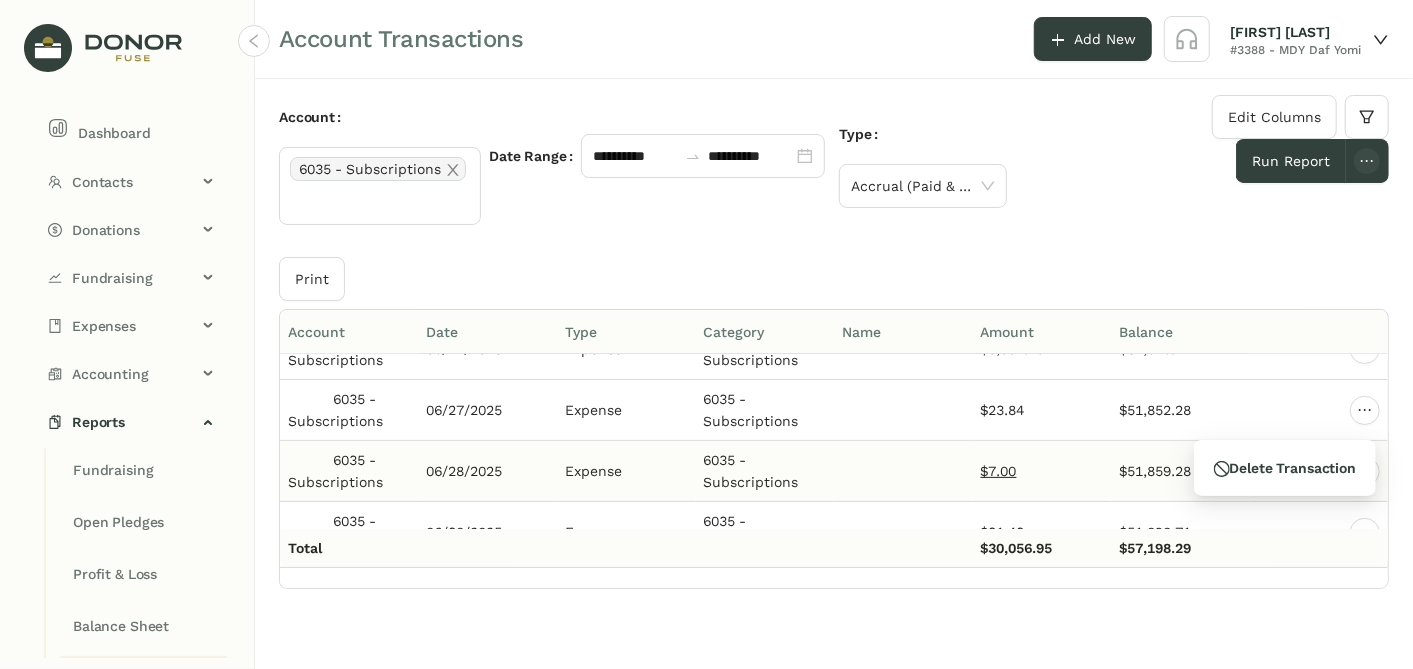 click on "$7.00" at bounding box center [999, 471] 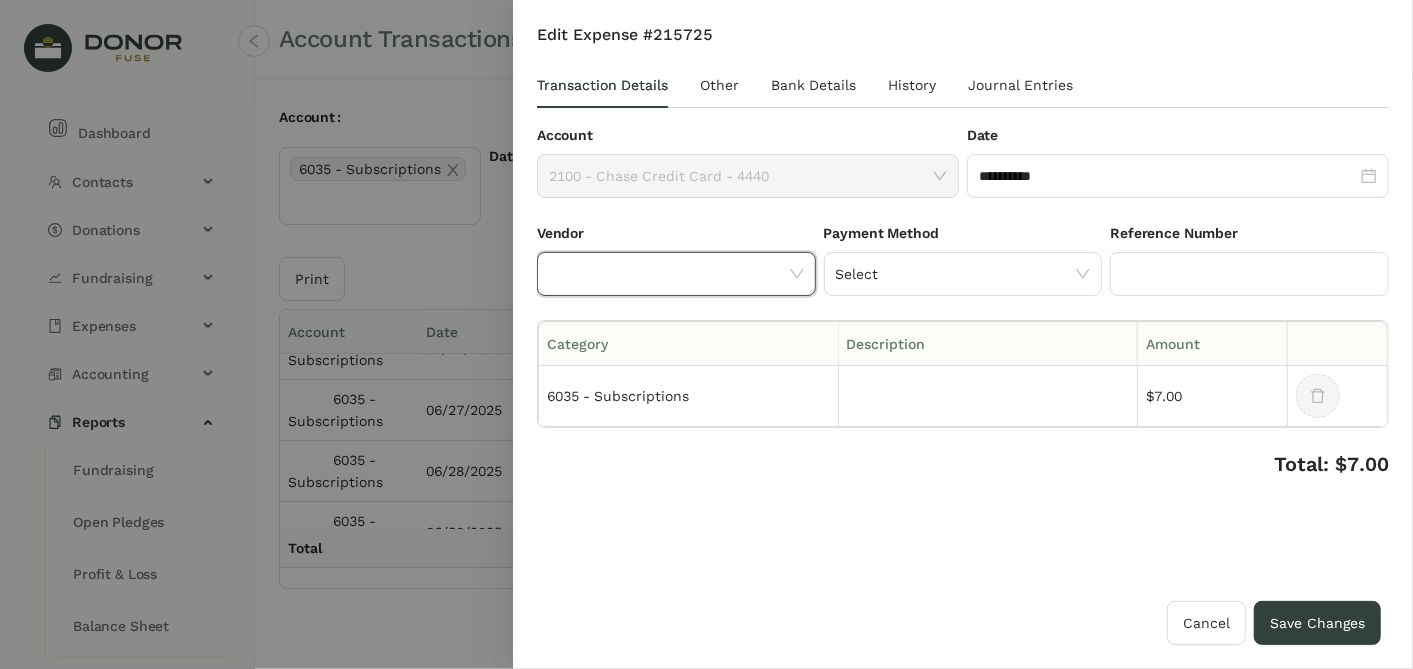click 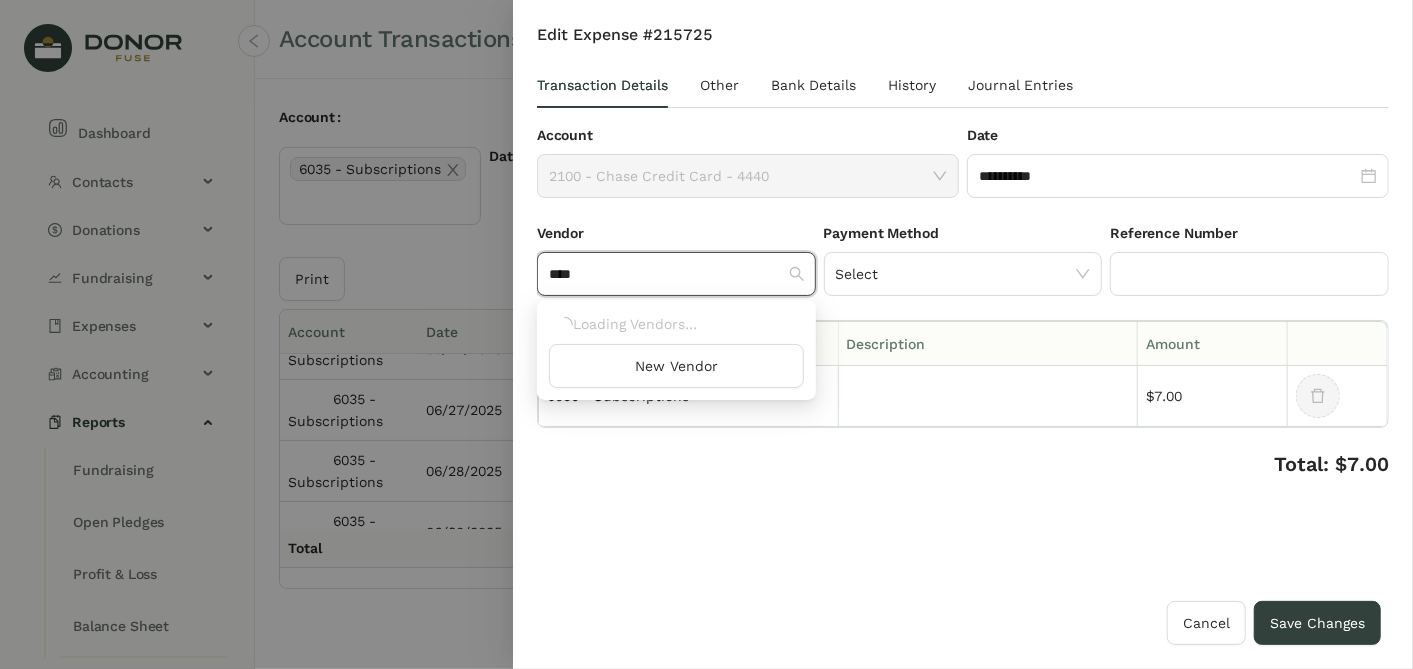 scroll, scrollTop: 0, scrollLeft: 0, axis: both 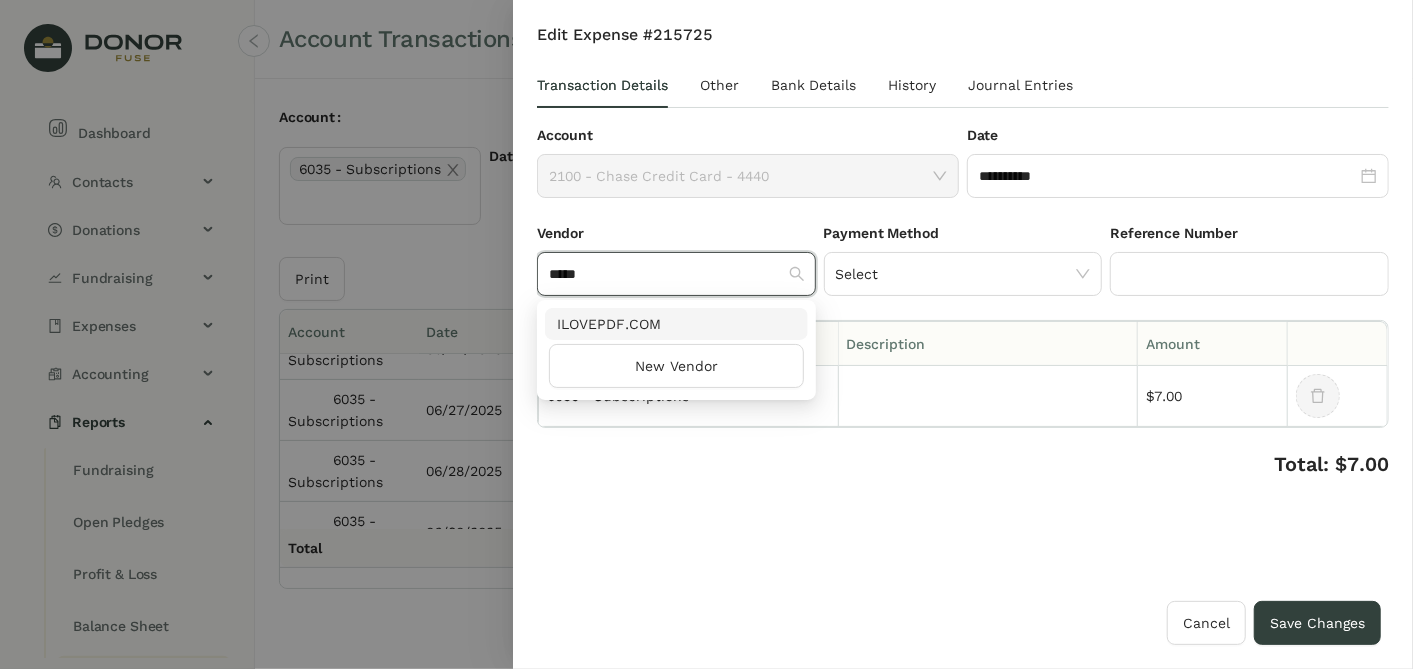 type on "*****" 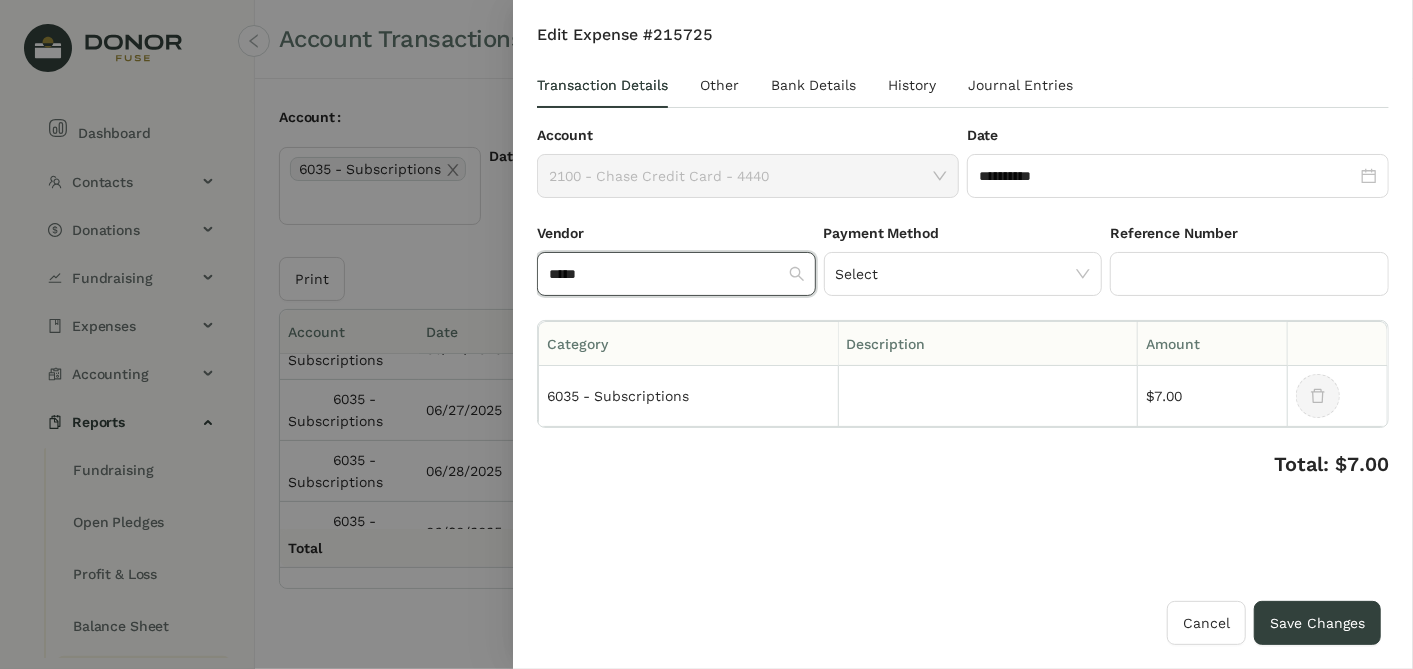 type 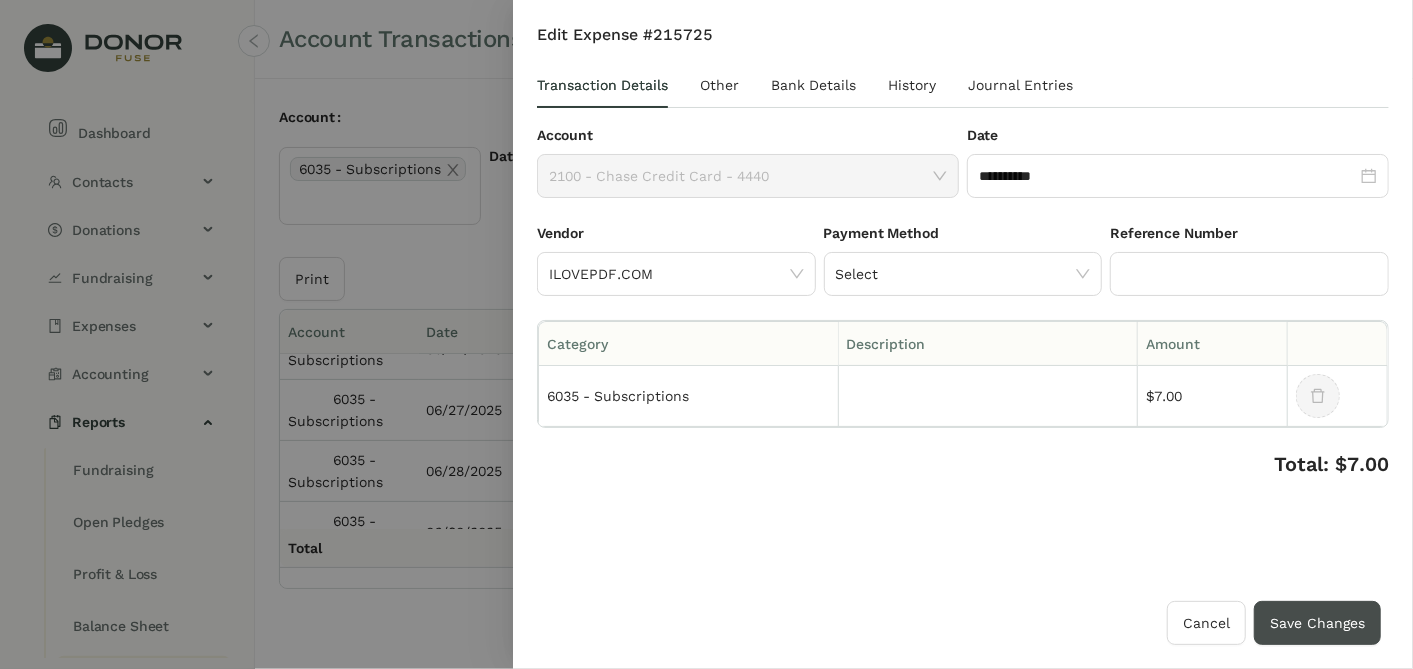 click on "Save Changes" at bounding box center [1317, 623] 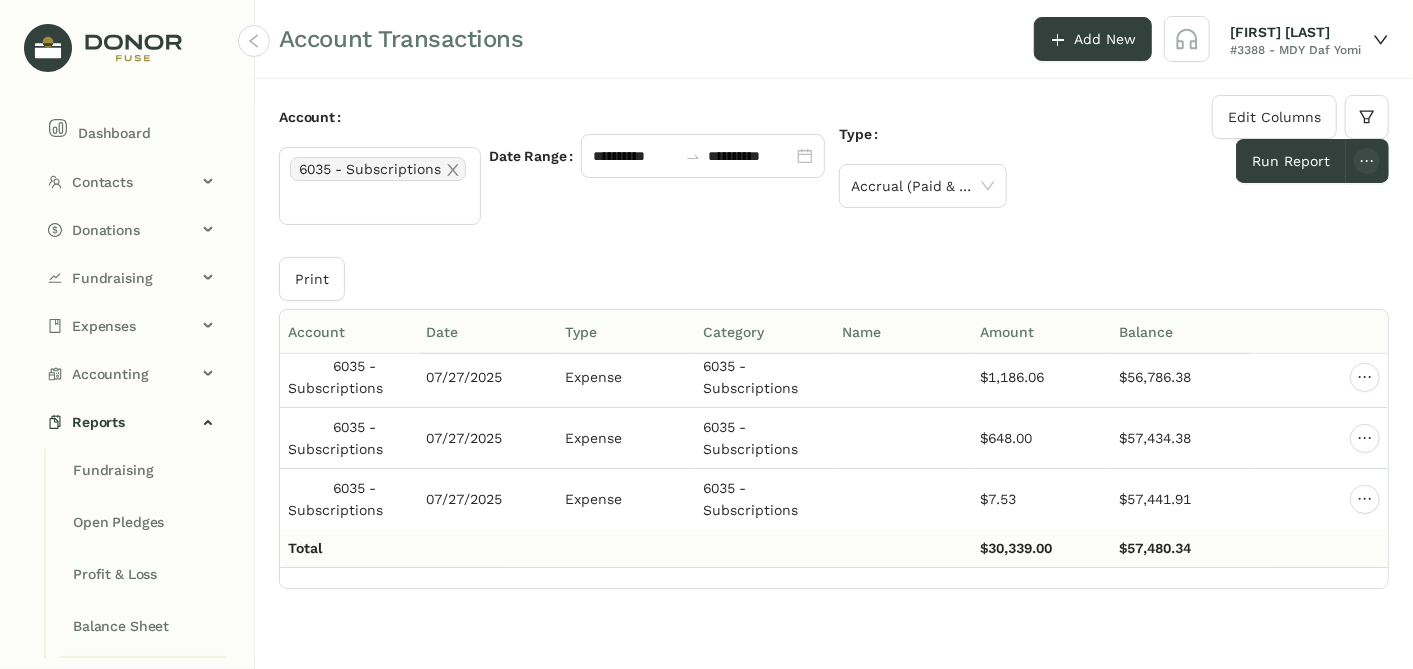 scroll, scrollTop: 13645, scrollLeft: 0, axis: vertical 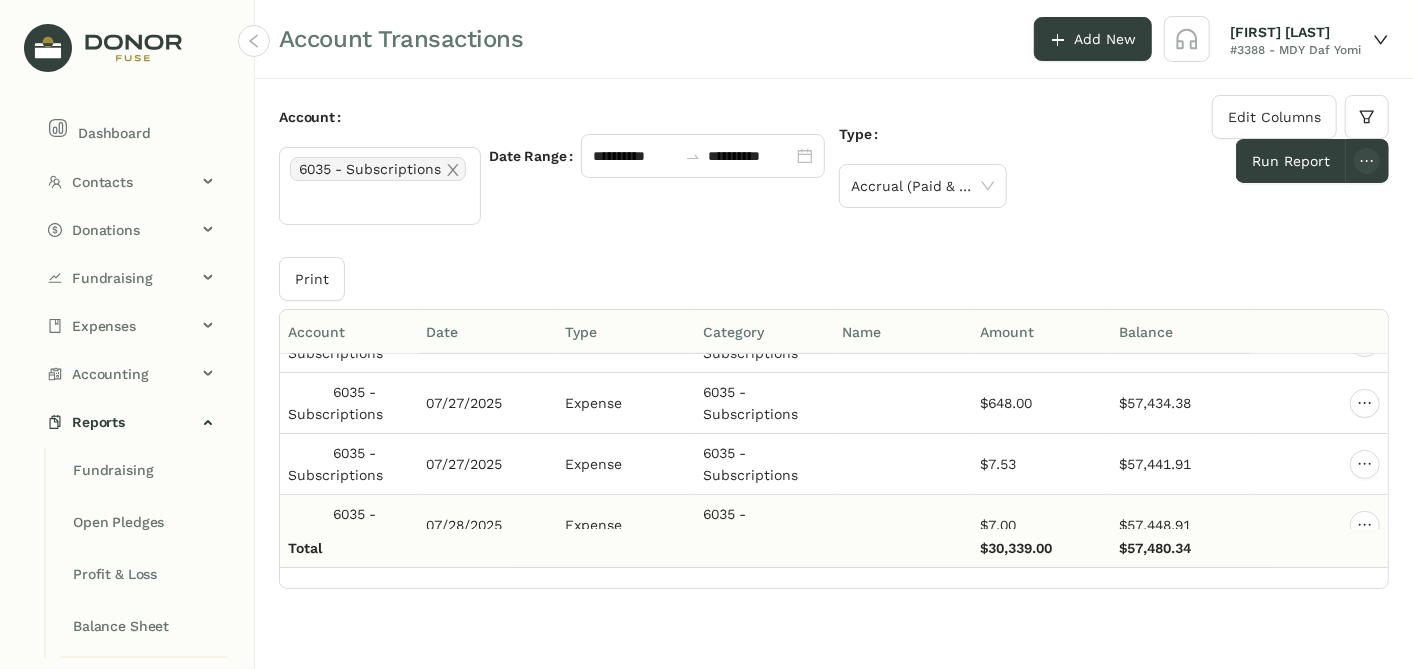 click at bounding box center (903, 525) 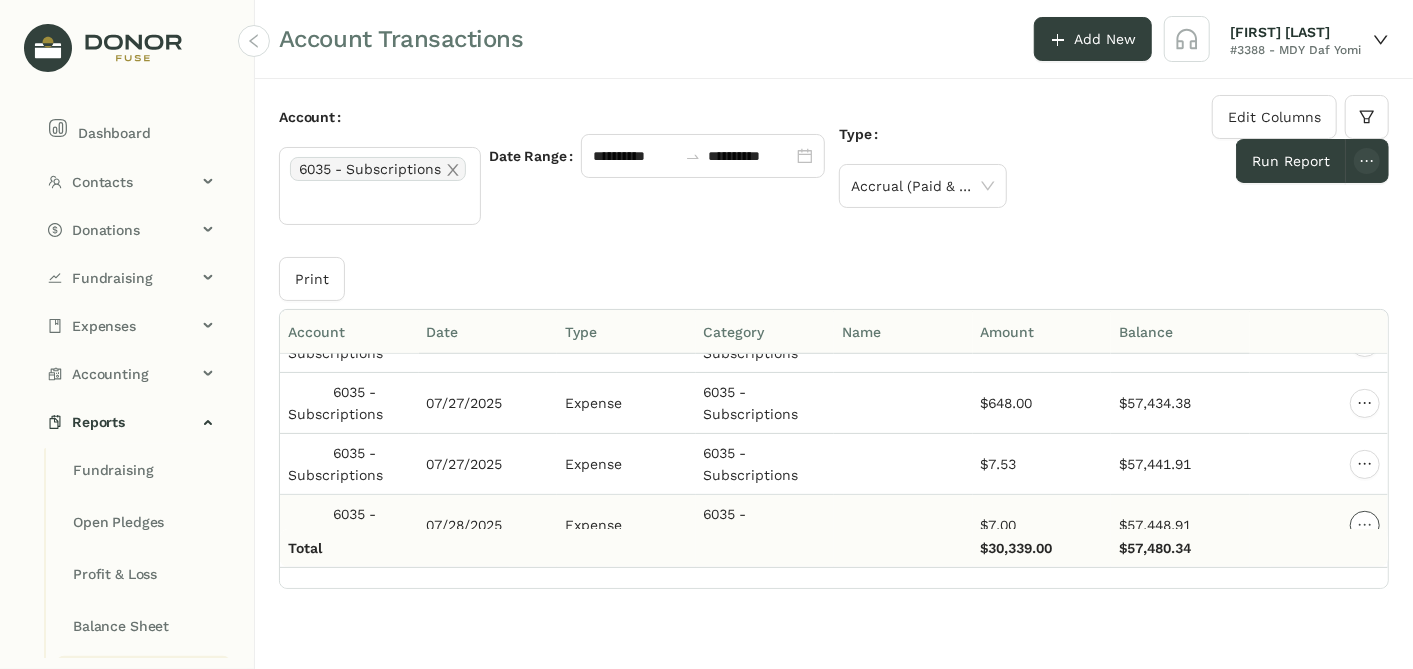 click at bounding box center (1365, 525) 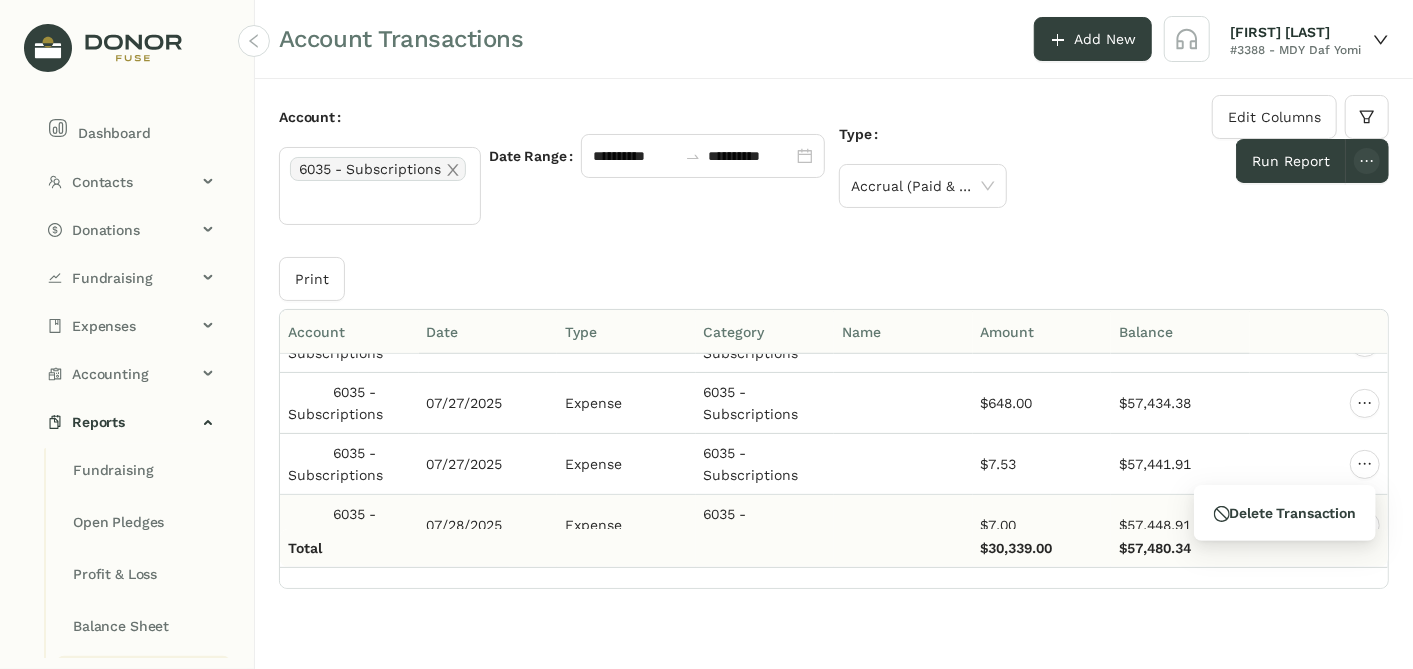 click on "$7.00" at bounding box center [999, 525] 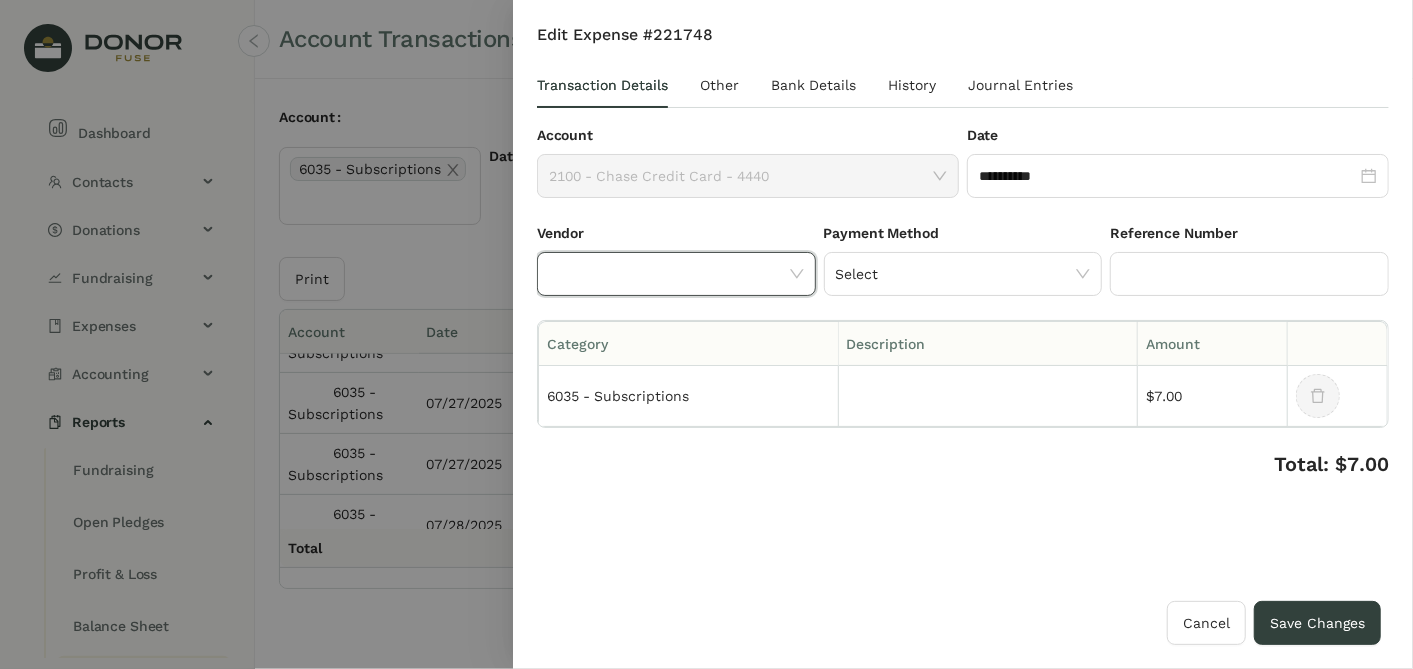 click 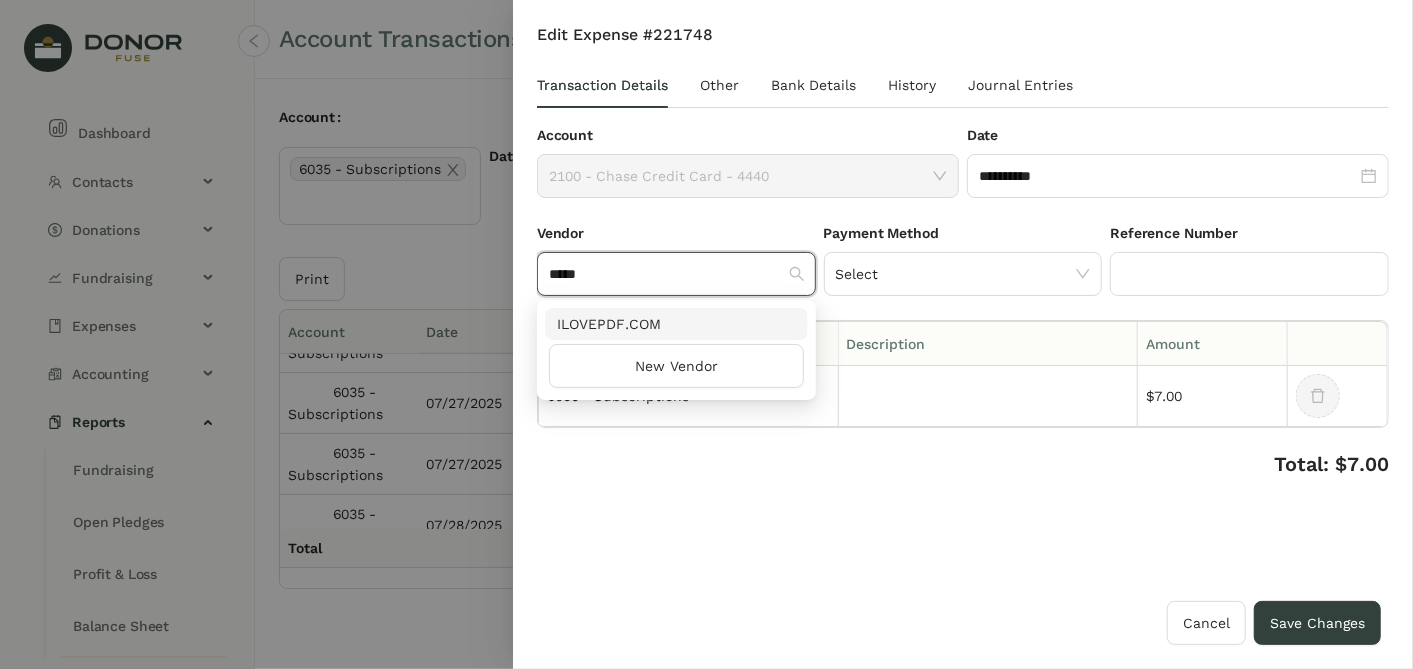 type on "*****" 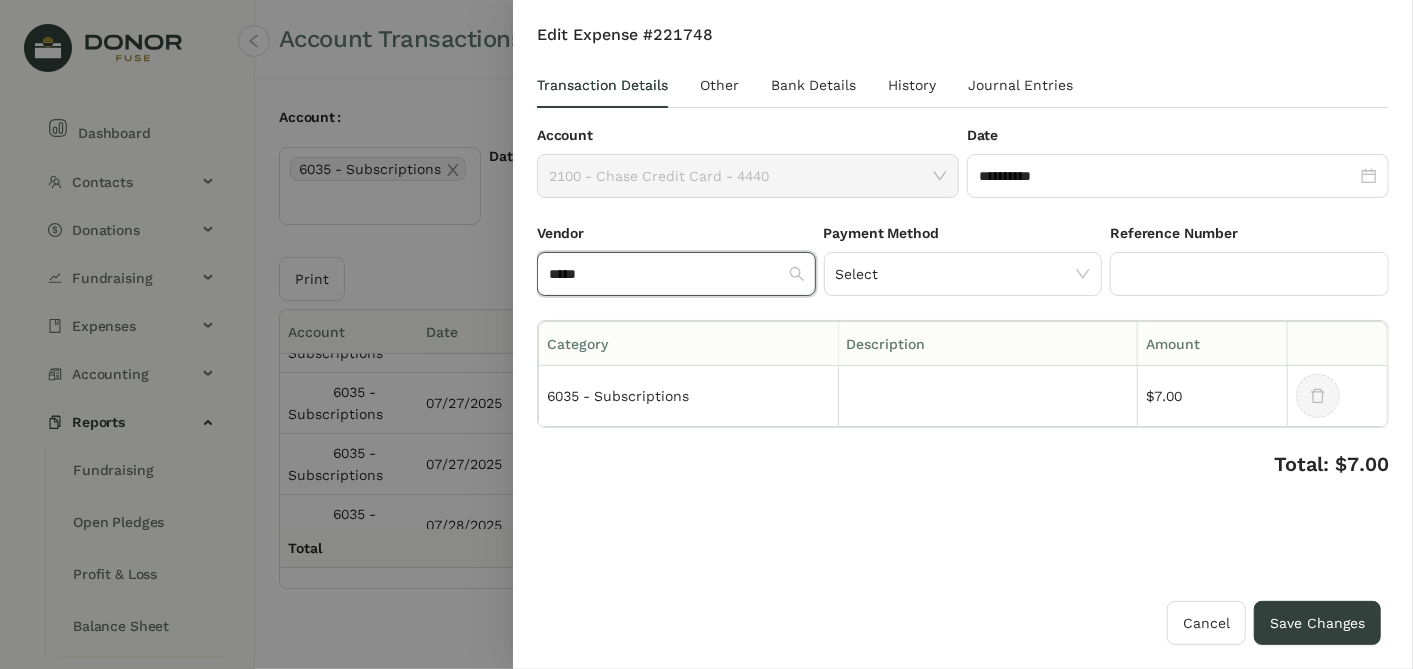 type 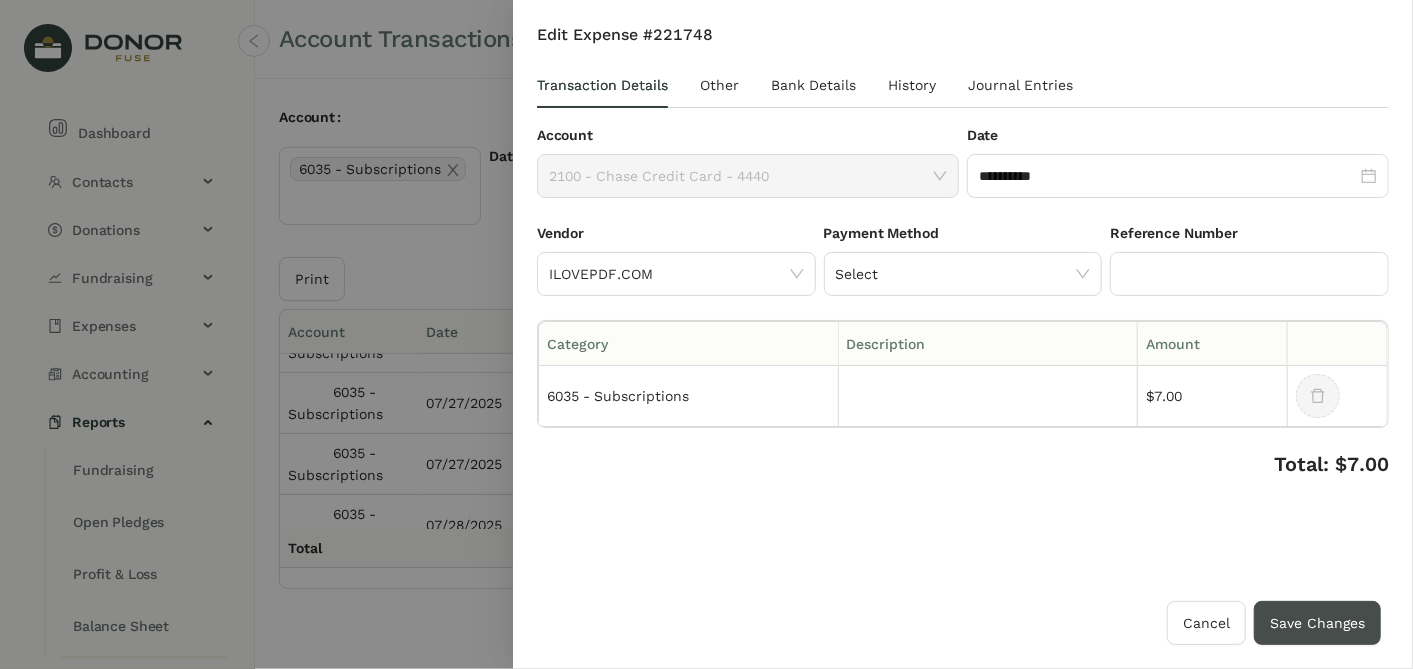 click on "Save Changes" at bounding box center [1317, 623] 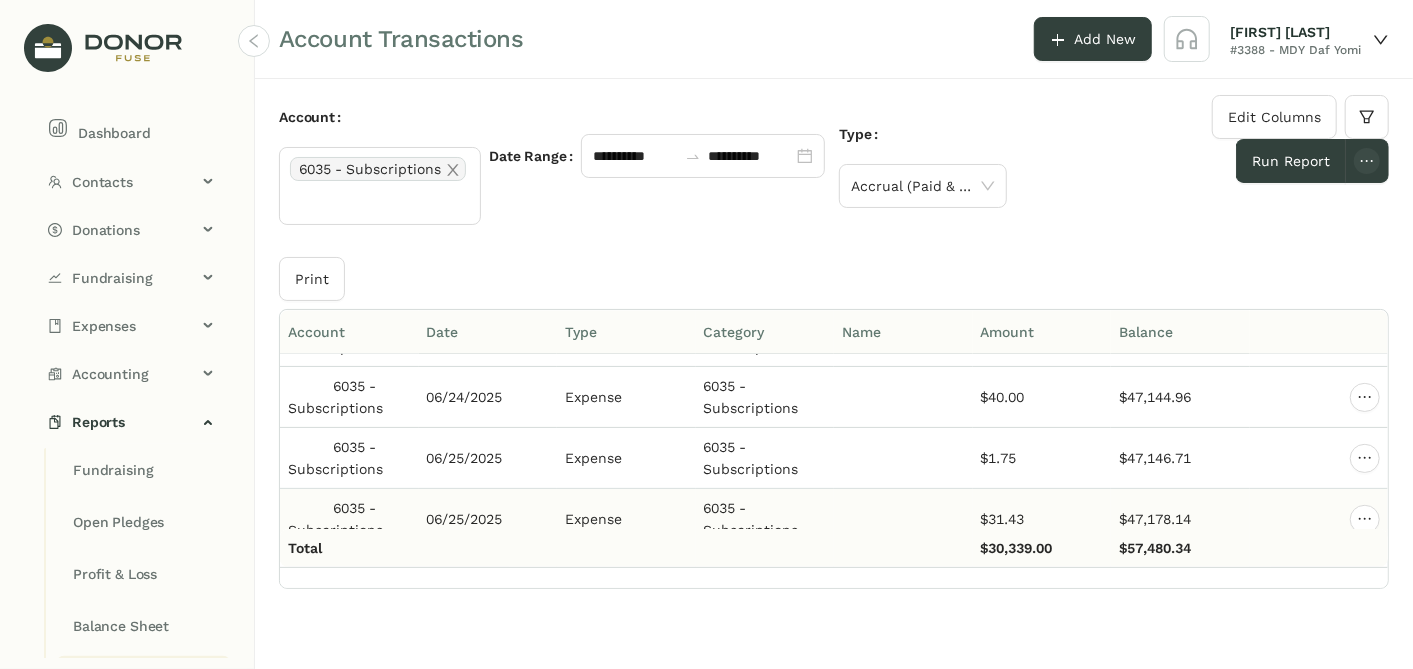 scroll, scrollTop: 11200, scrollLeft: 0, axis: vertical 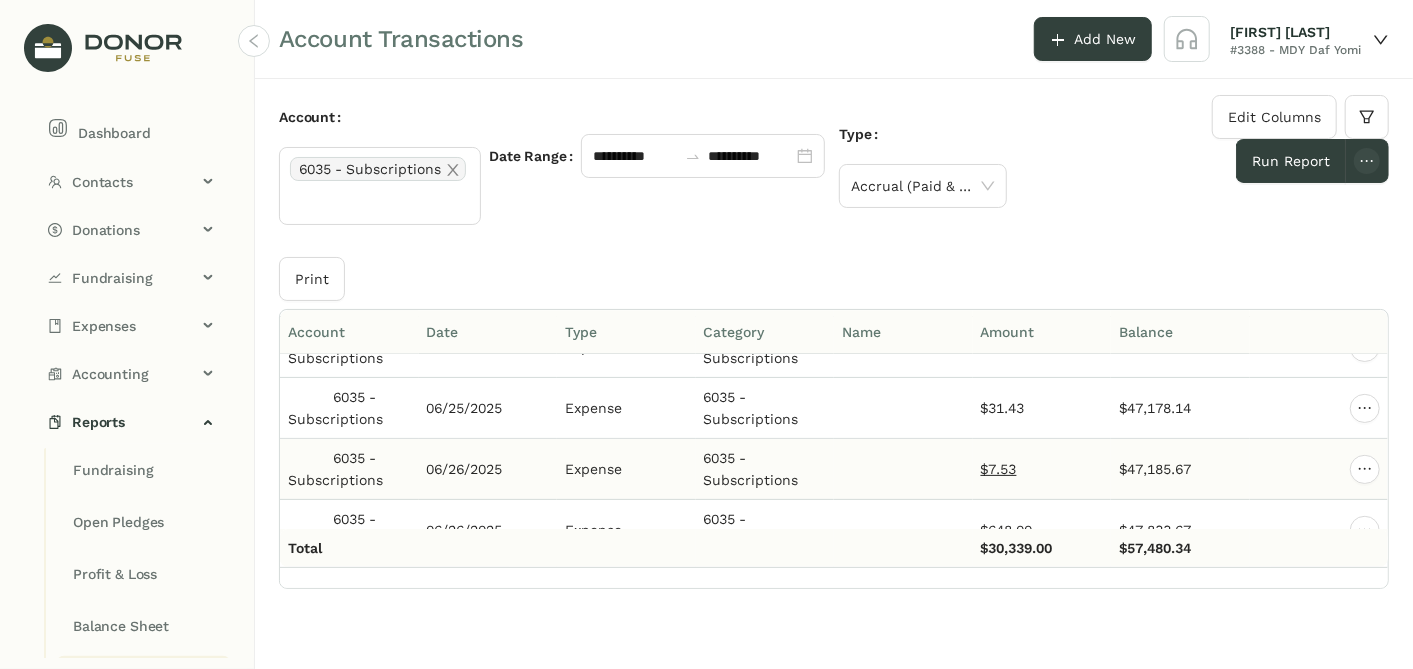 click on "$7.53" at bounding box center (999, 469) 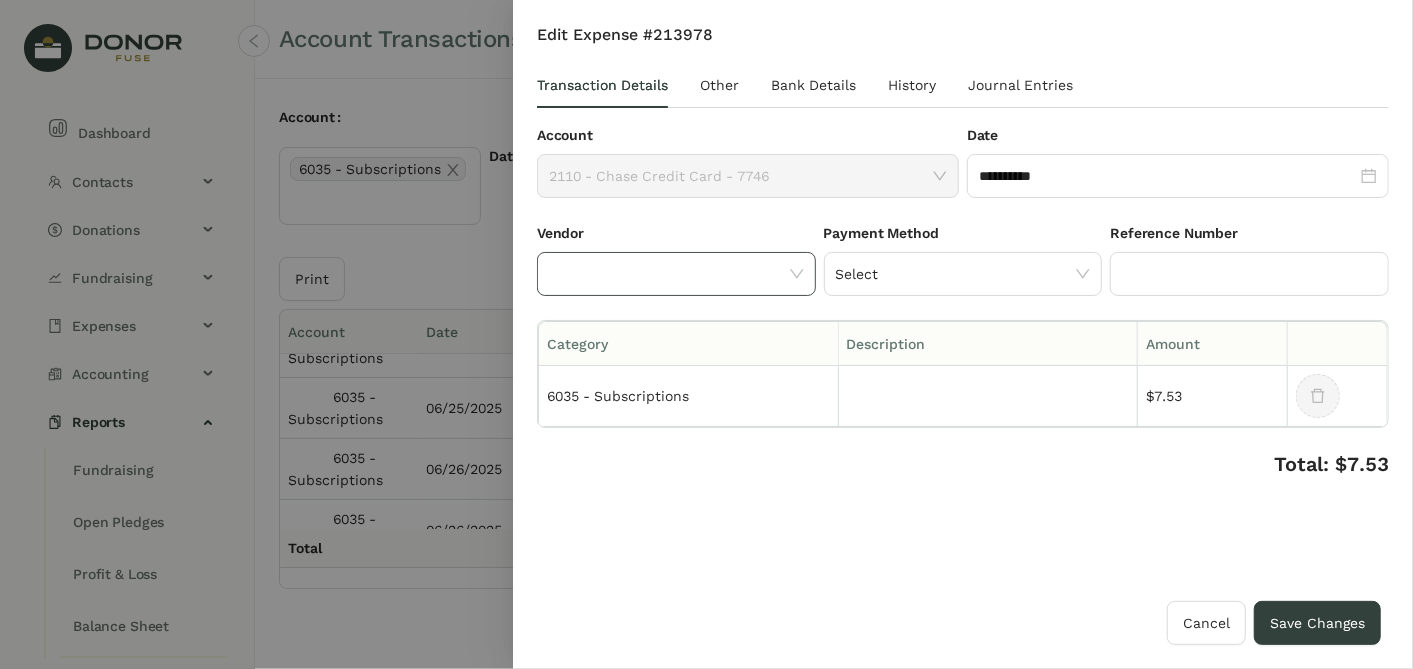 click 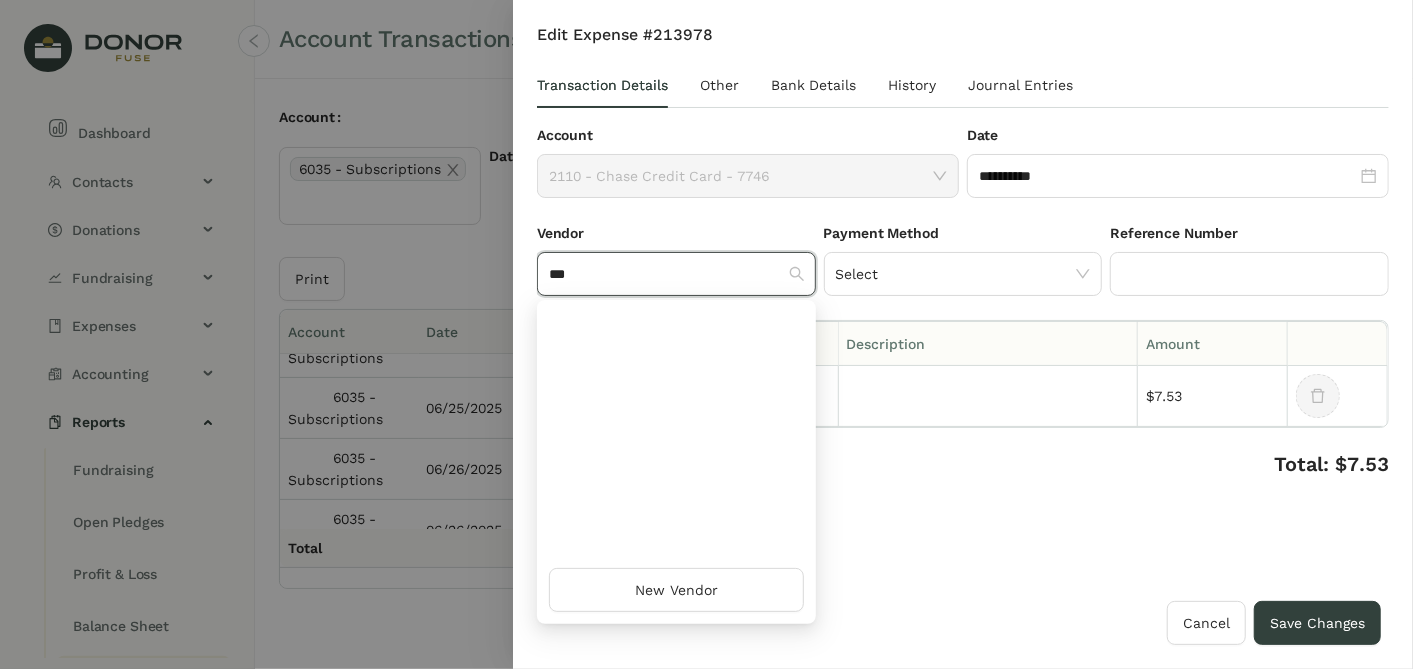scroll, scrollTop: 0, scrollLeft: 0, axis: both 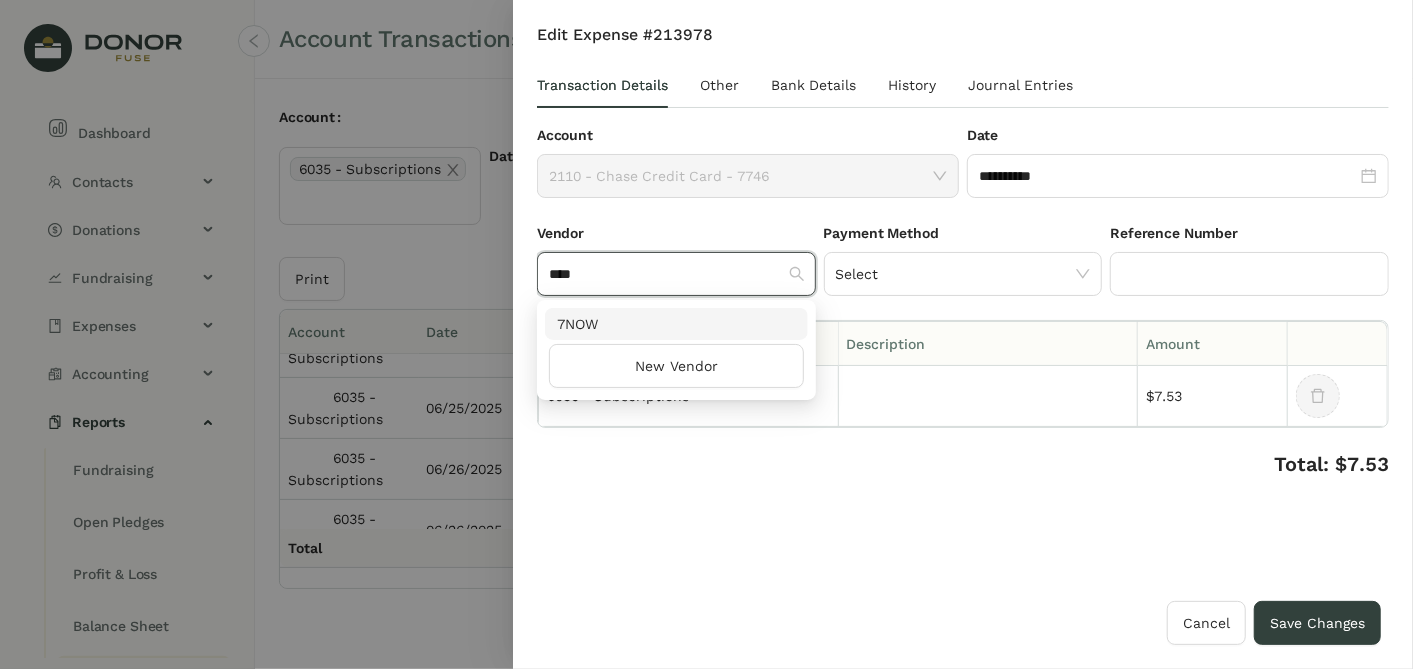 type on "****" 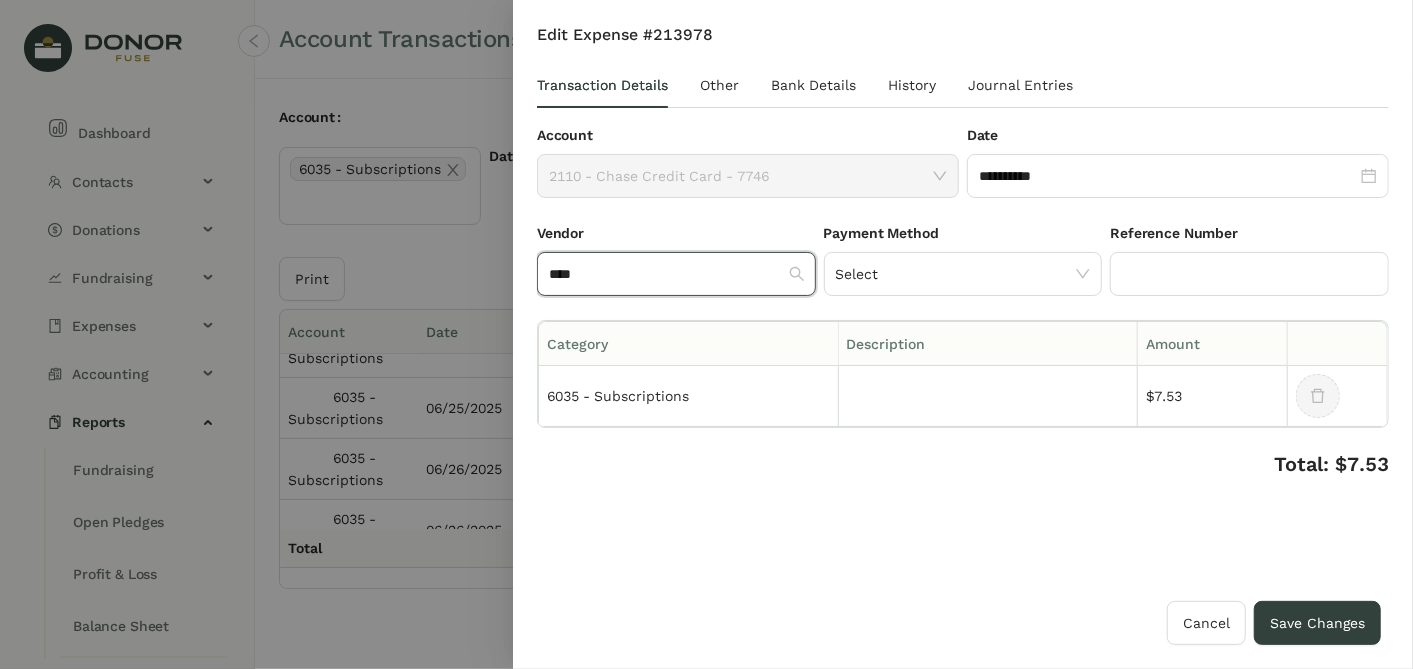 type 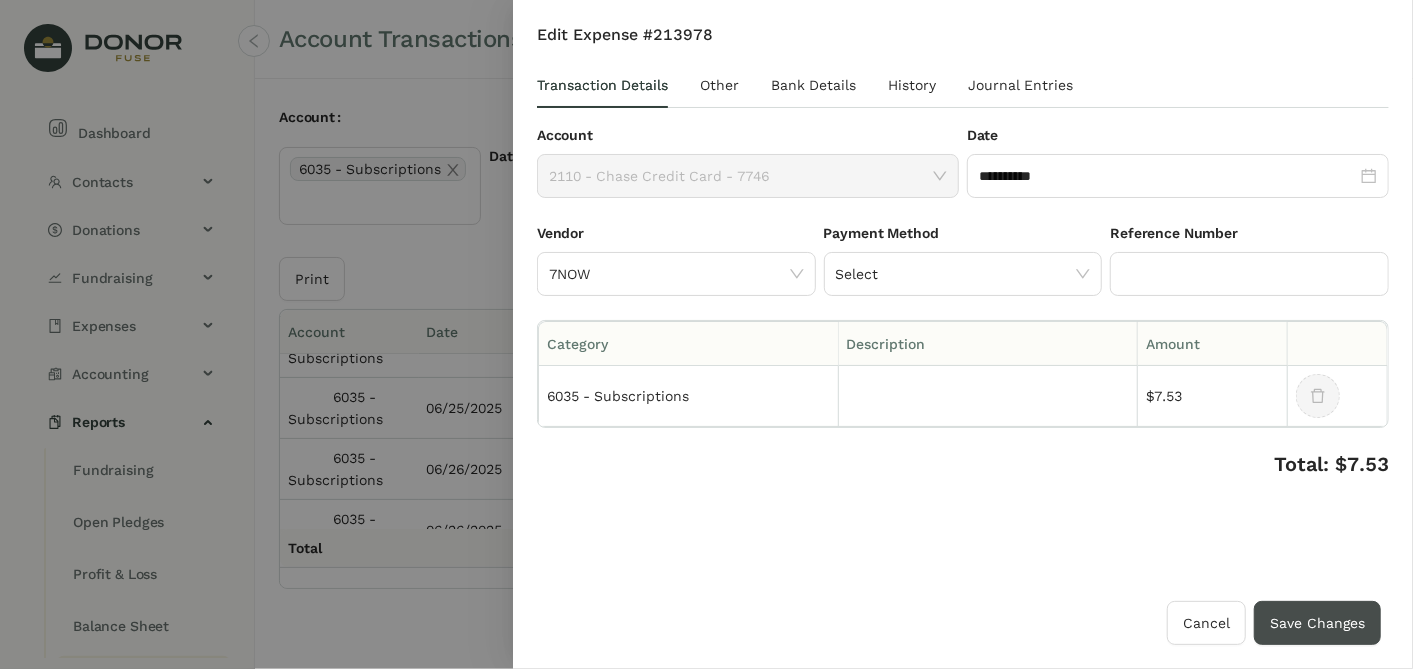click on "Save Changes" at bounding box center (1317, 623) 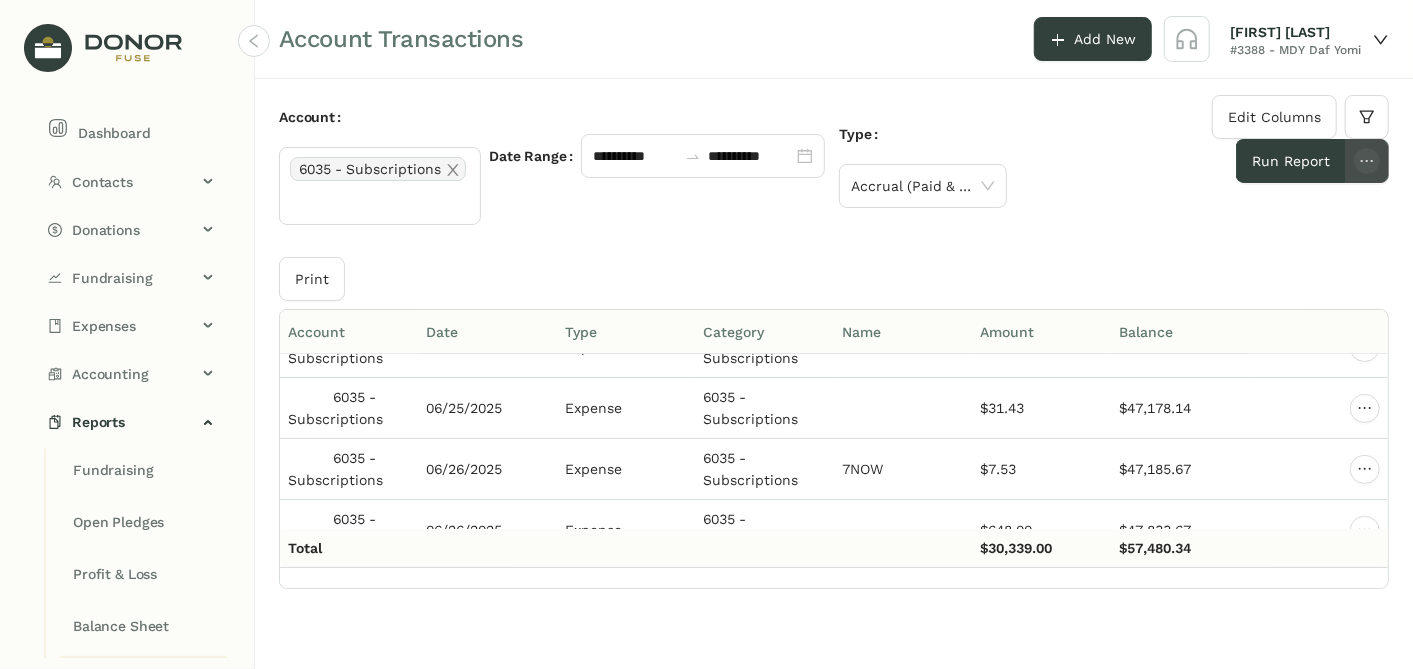click 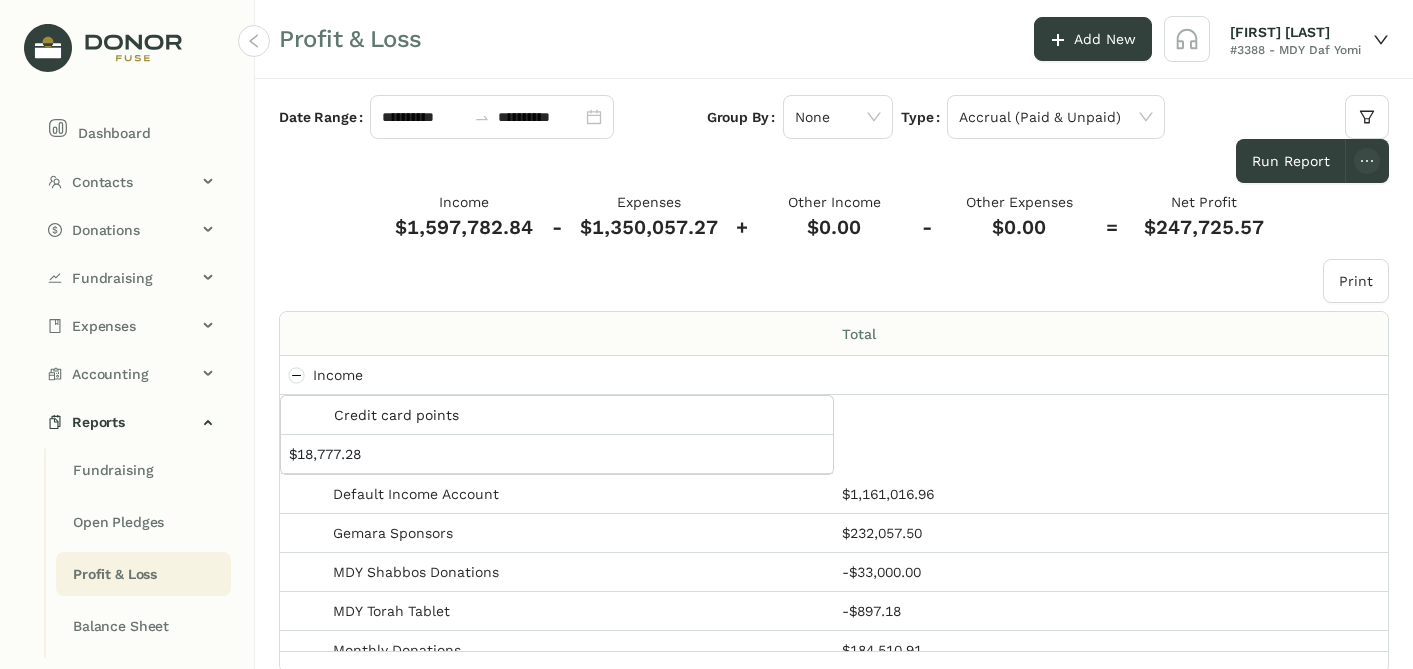 scroll, scrollTop: 0, scrollLeft: 0, axis: both 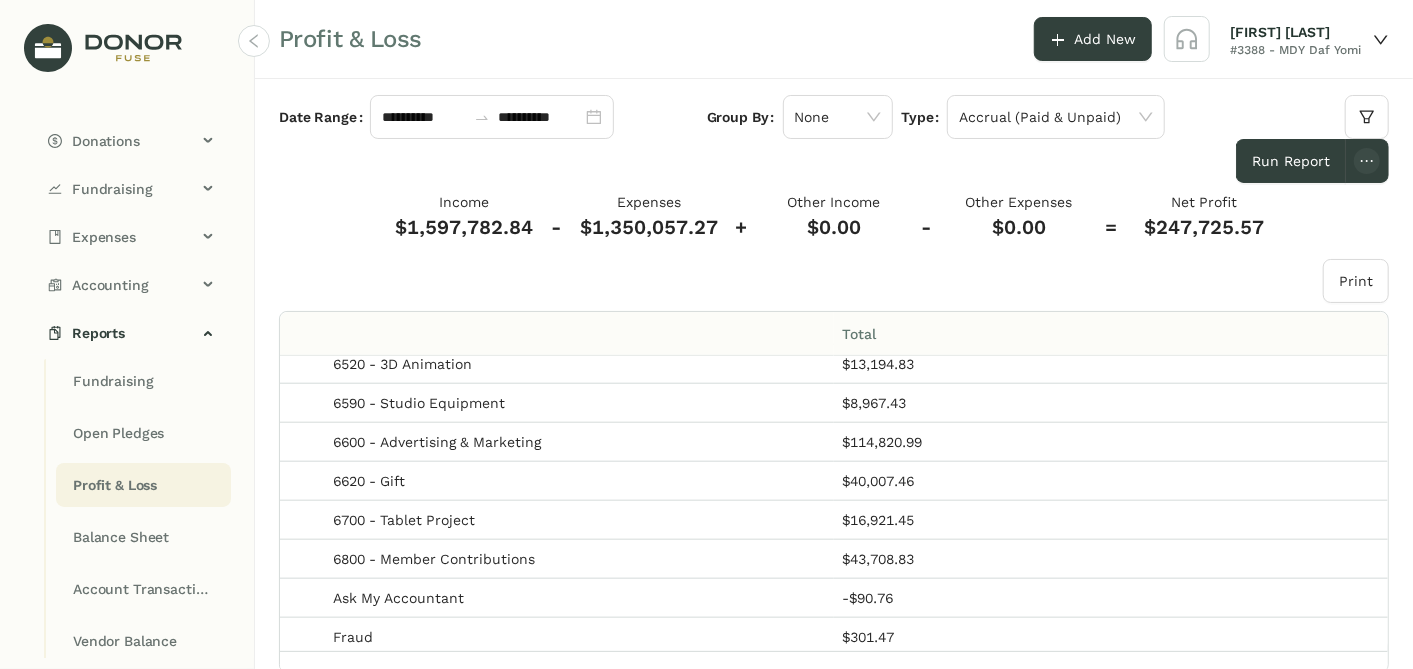 click on "Profit & Loss" 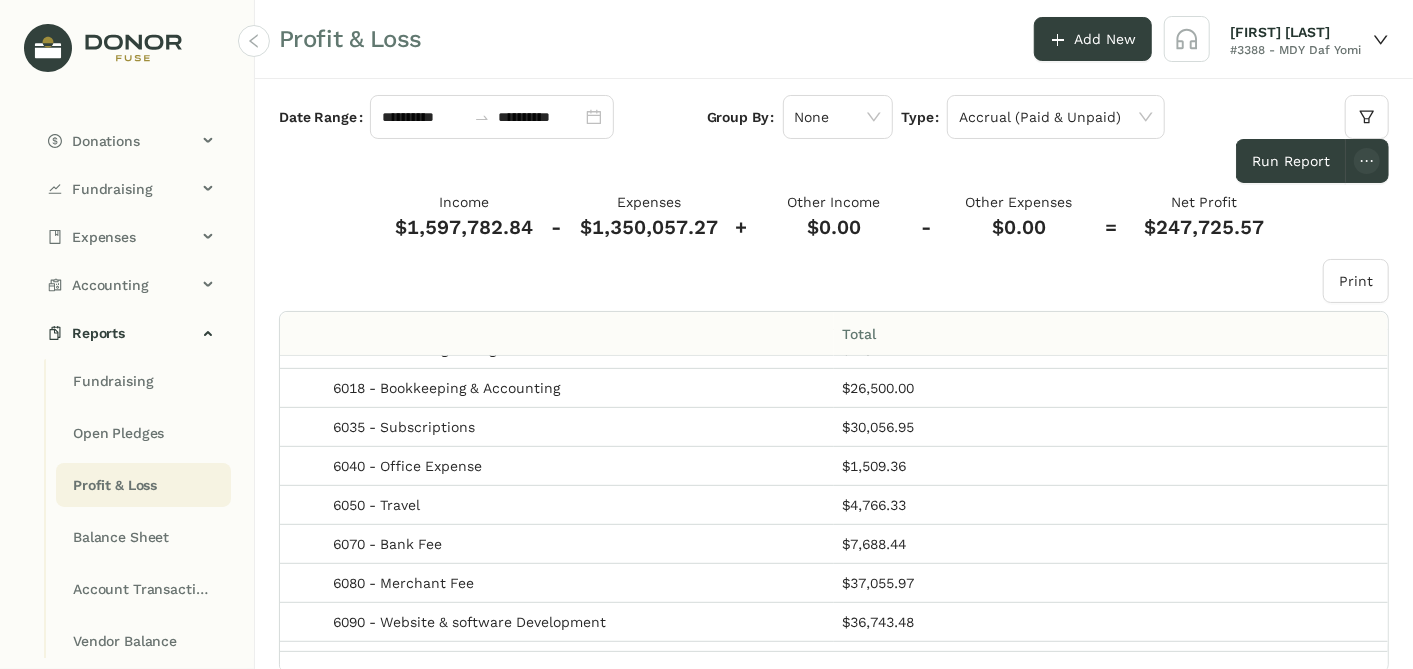 scroll, scrollTop: 555, scrollLeft: 0, axis: vertical 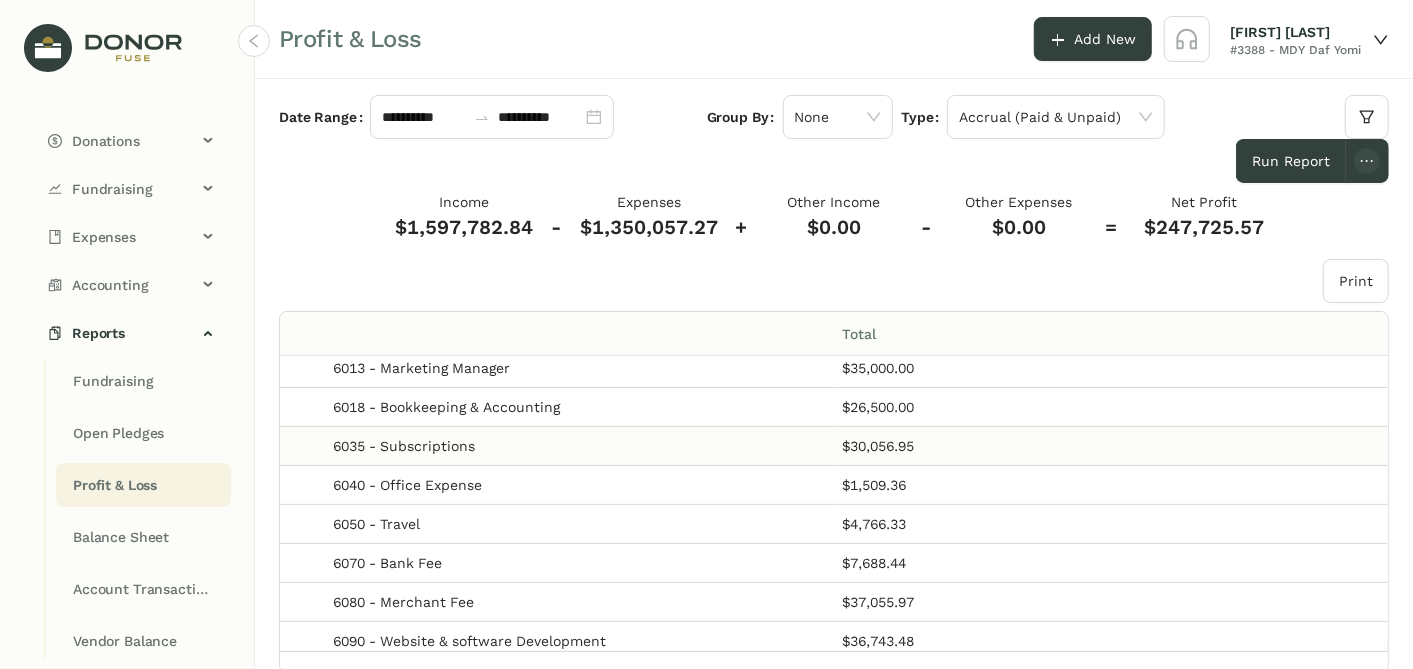 click on "6035 - Subscriptions" at bounding box center [404, 446] 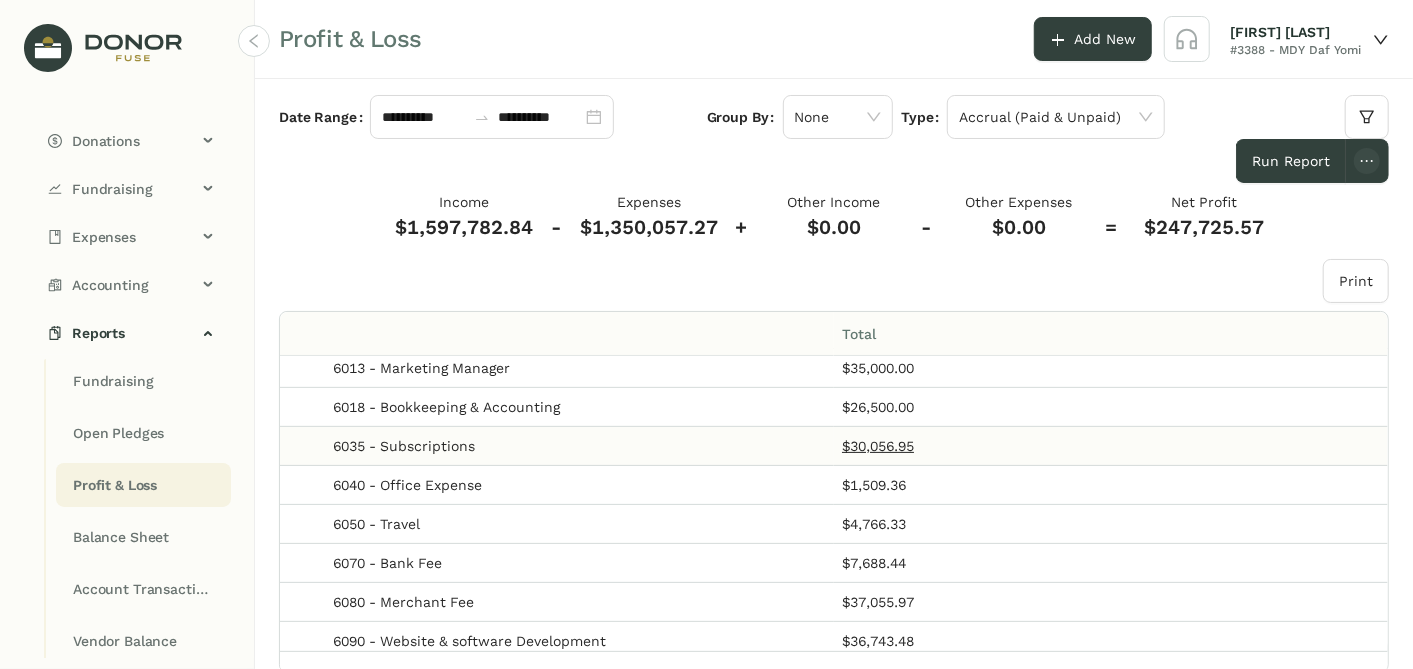click on "$30,056.95" at bounding box center [878, 446] 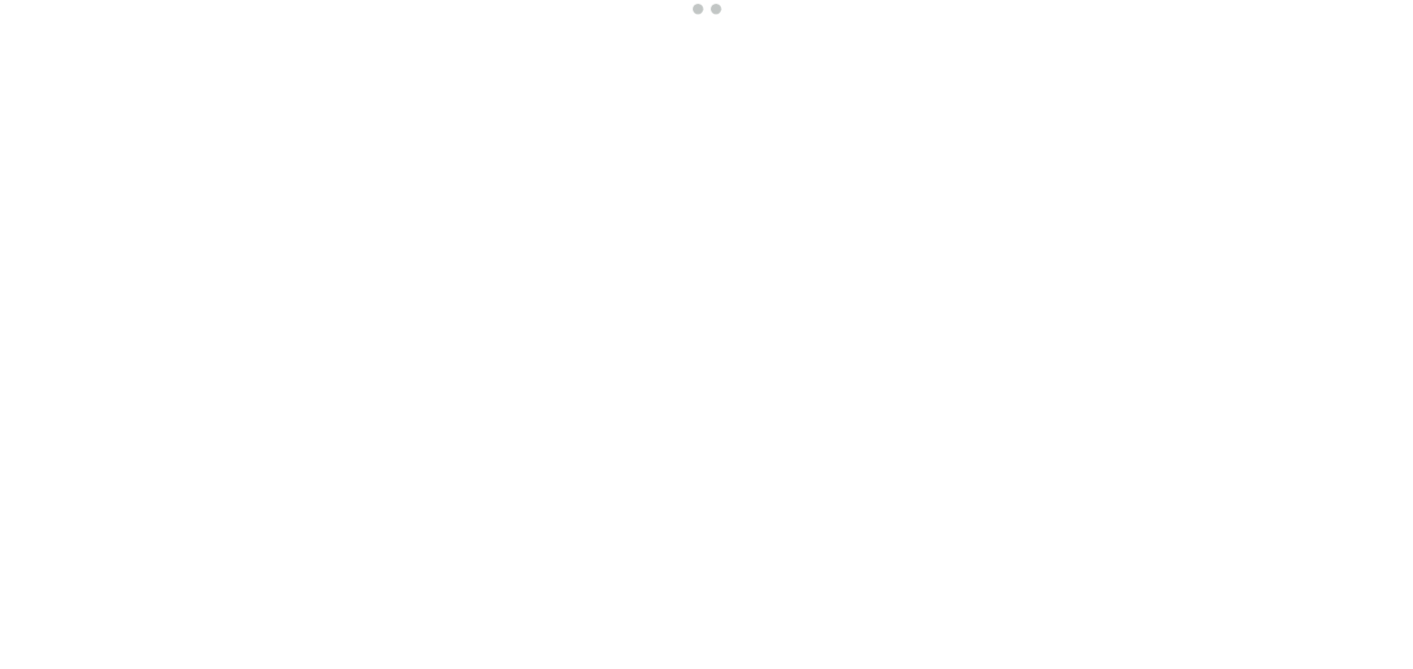 scroll, scrollTop: 0, scrollLeft: 0, axis: both 